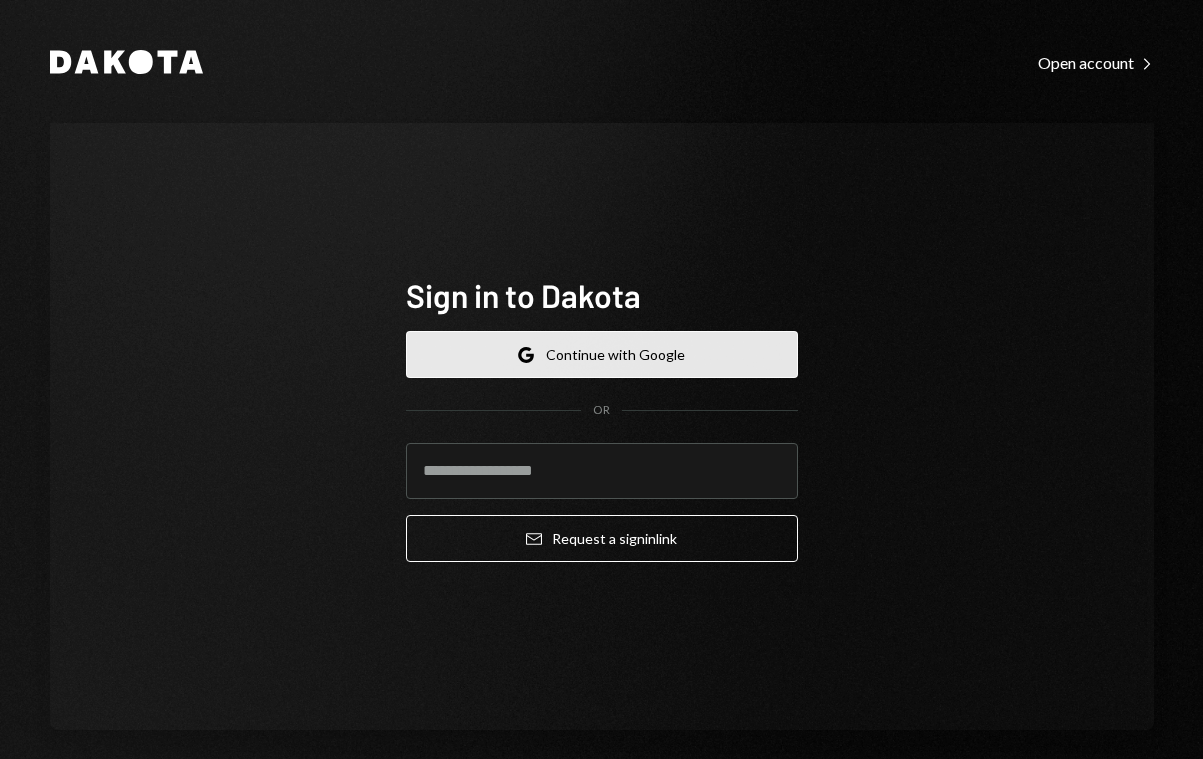 scroll, scrollTop: 0, scrollLeft: 0, axis: both 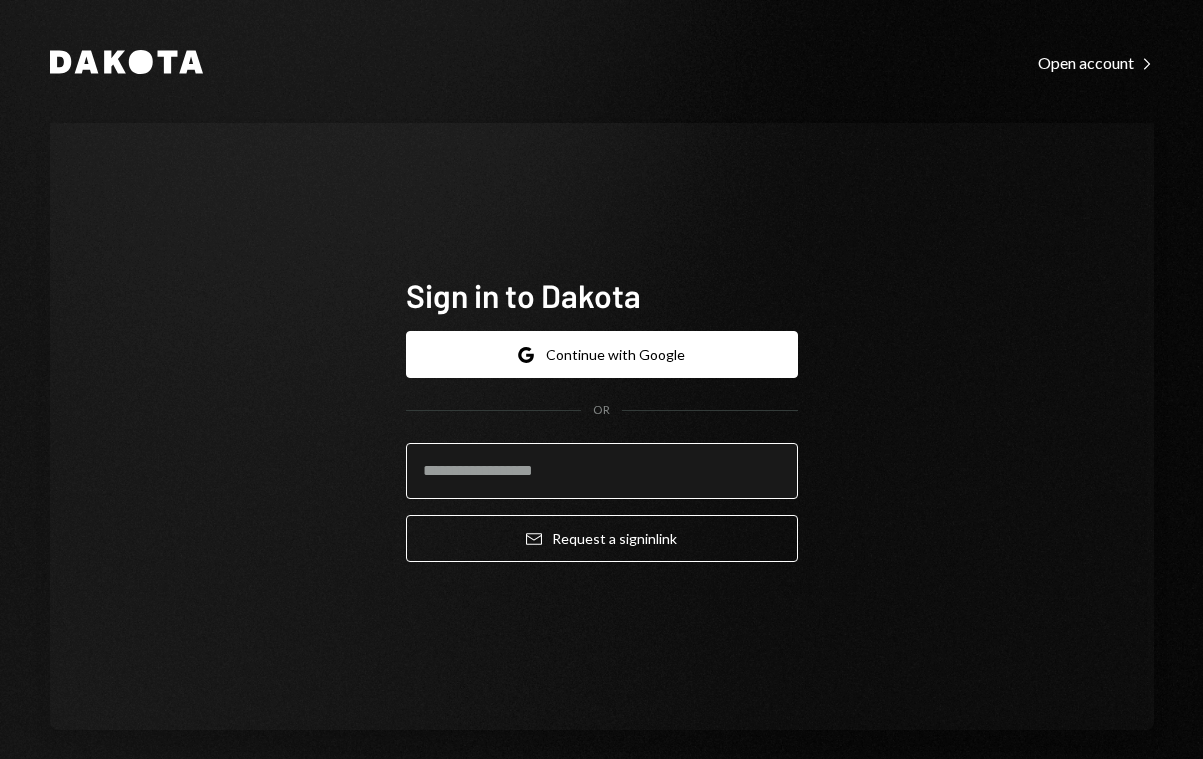 click at bounding box center [602, 471] 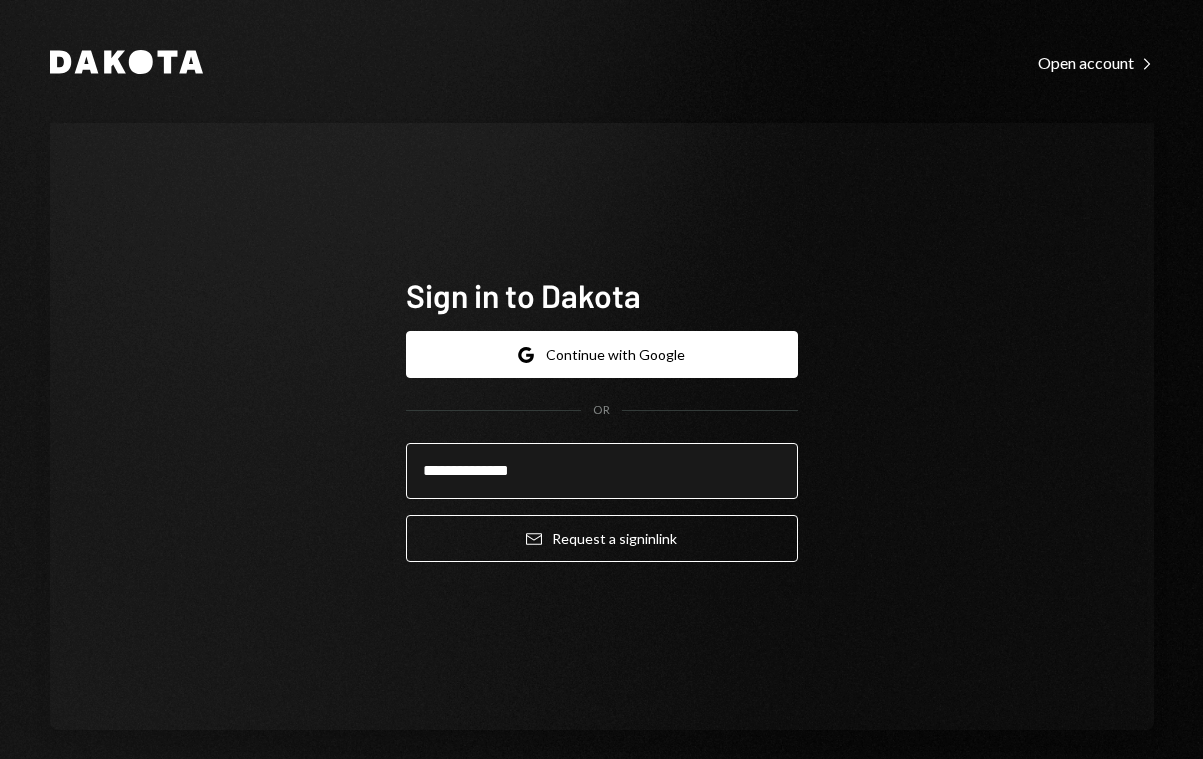 type on "**********" 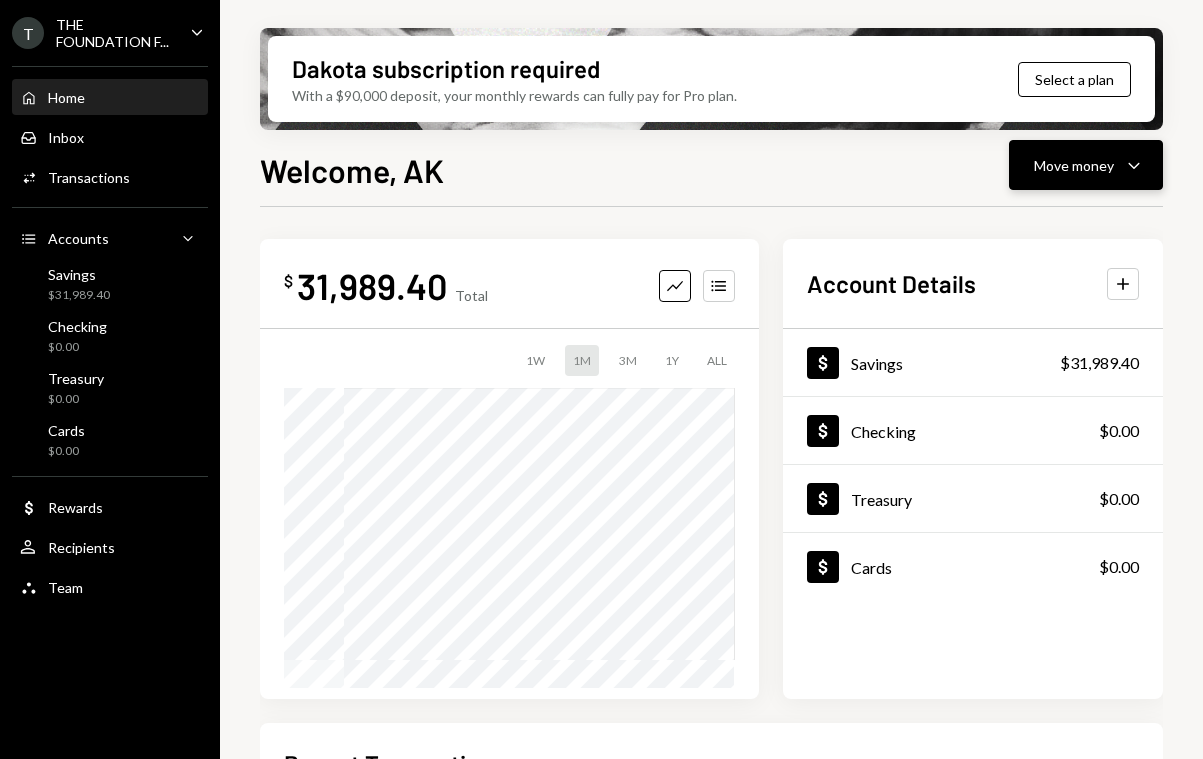click on "Move money Caret Down" at bounding box center (1086, 165) 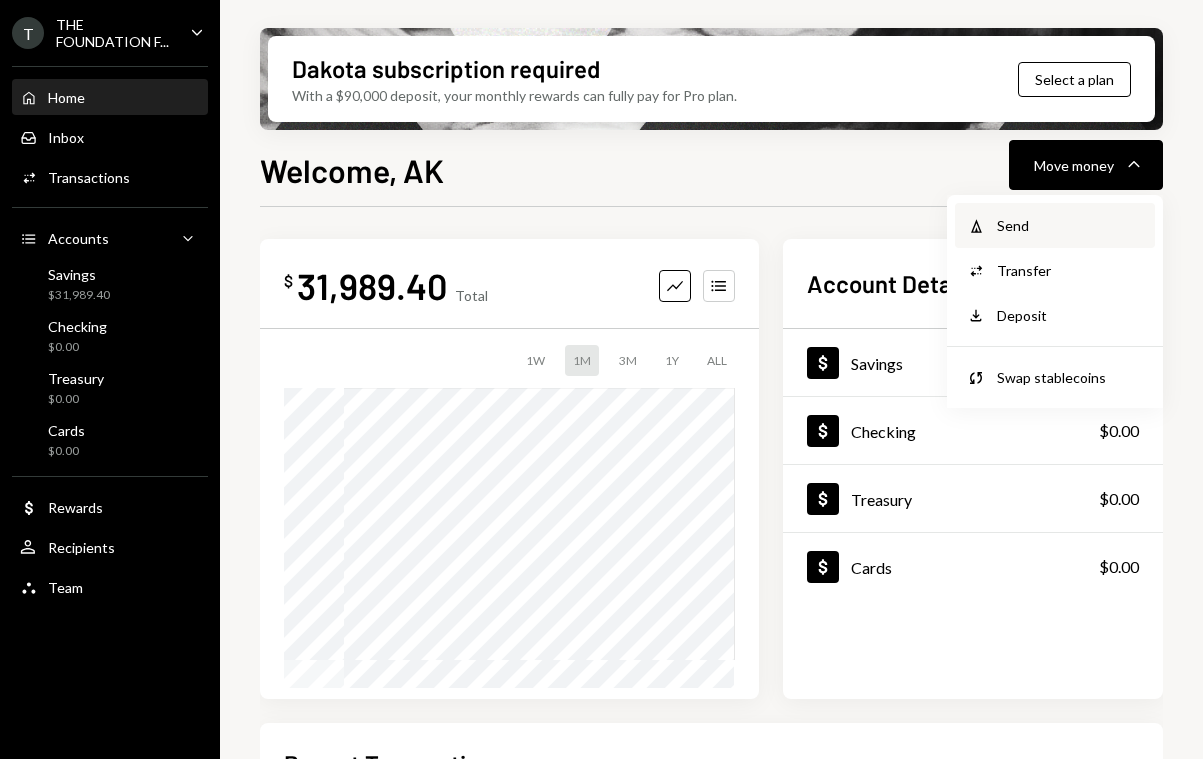 click on "Send" at bounding box center [1070, 225] 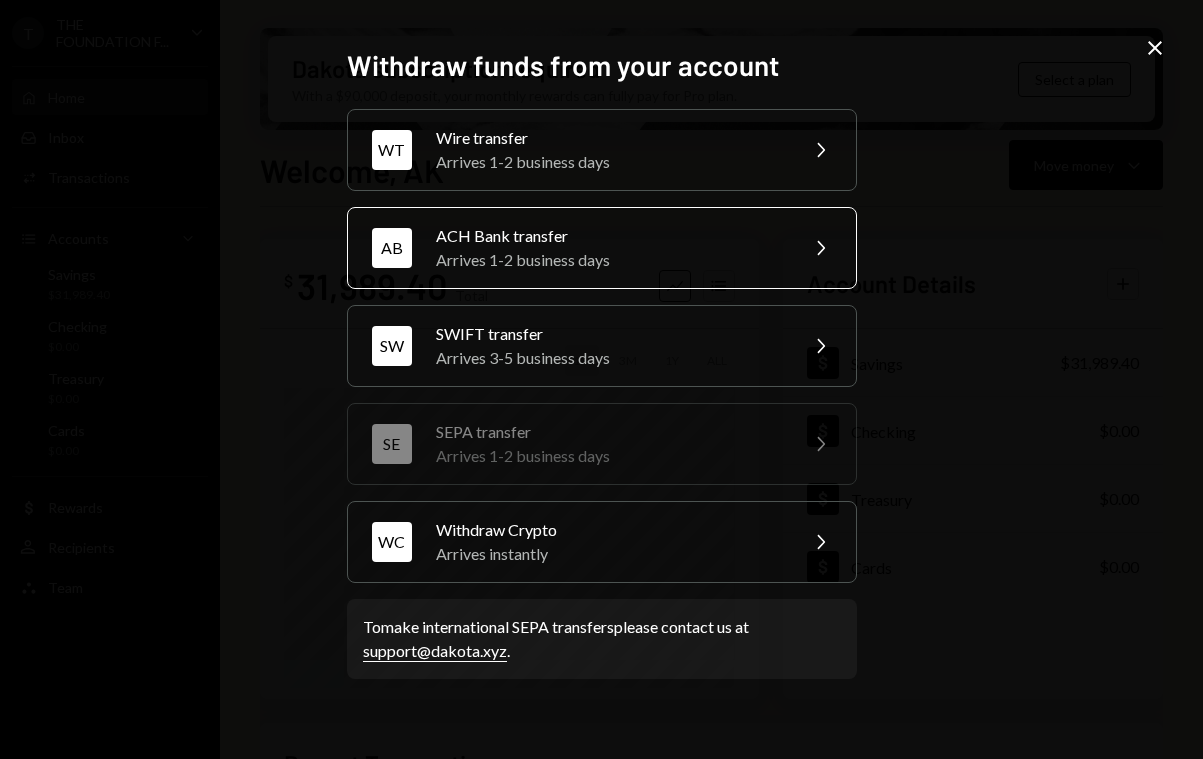 click on "Arrives 1-2 business days" at bounding box center [610, 260] 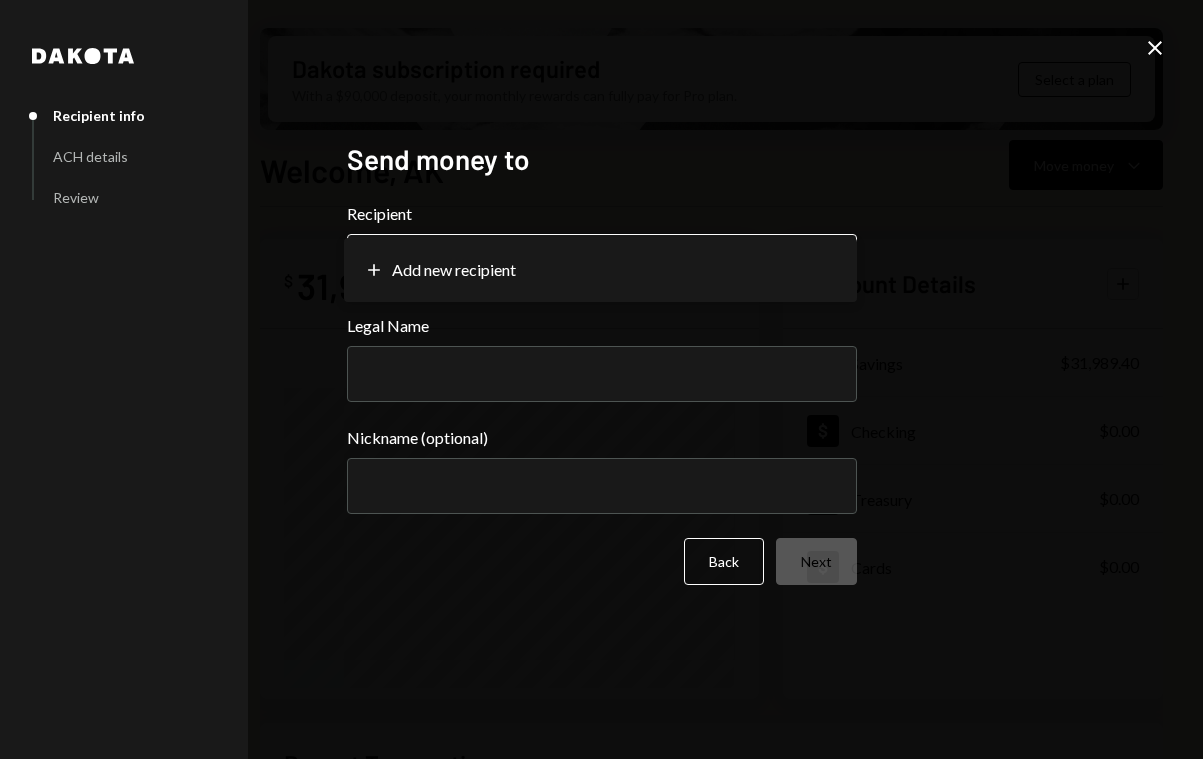 click on "**********" at bounding box center [601, 379] 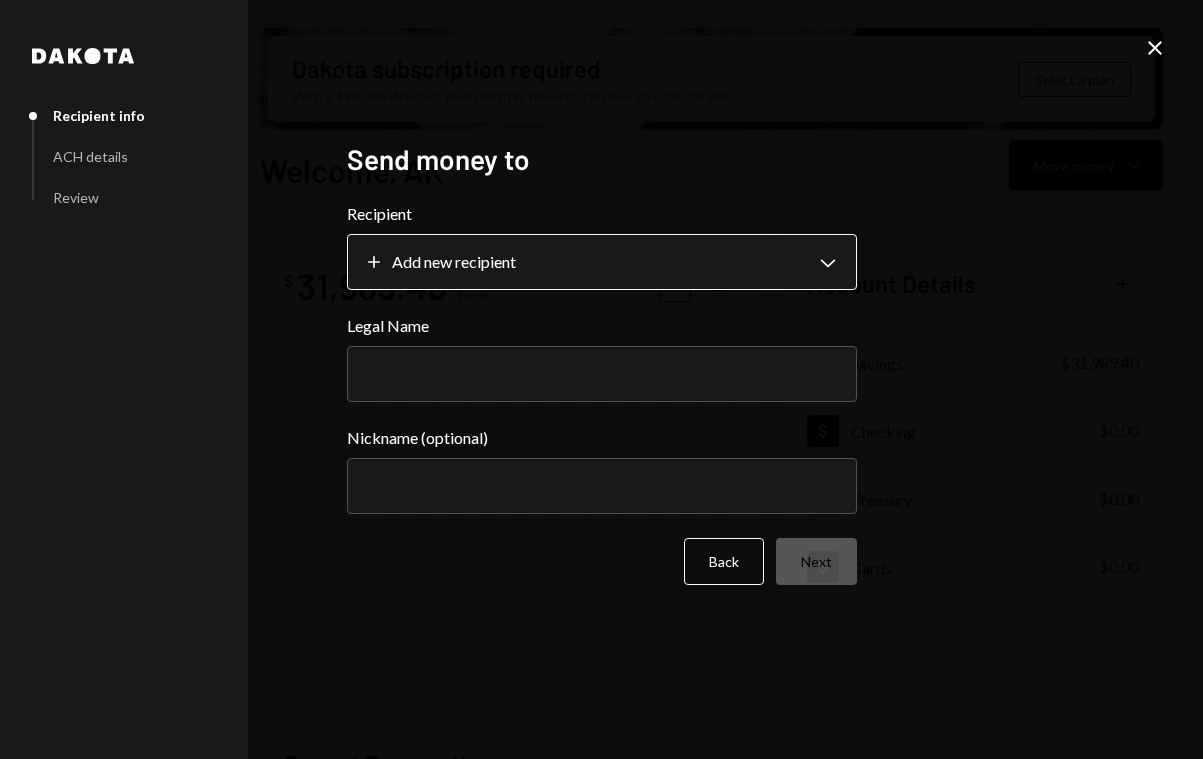 click on "**********" at bounding box center [601, 379] 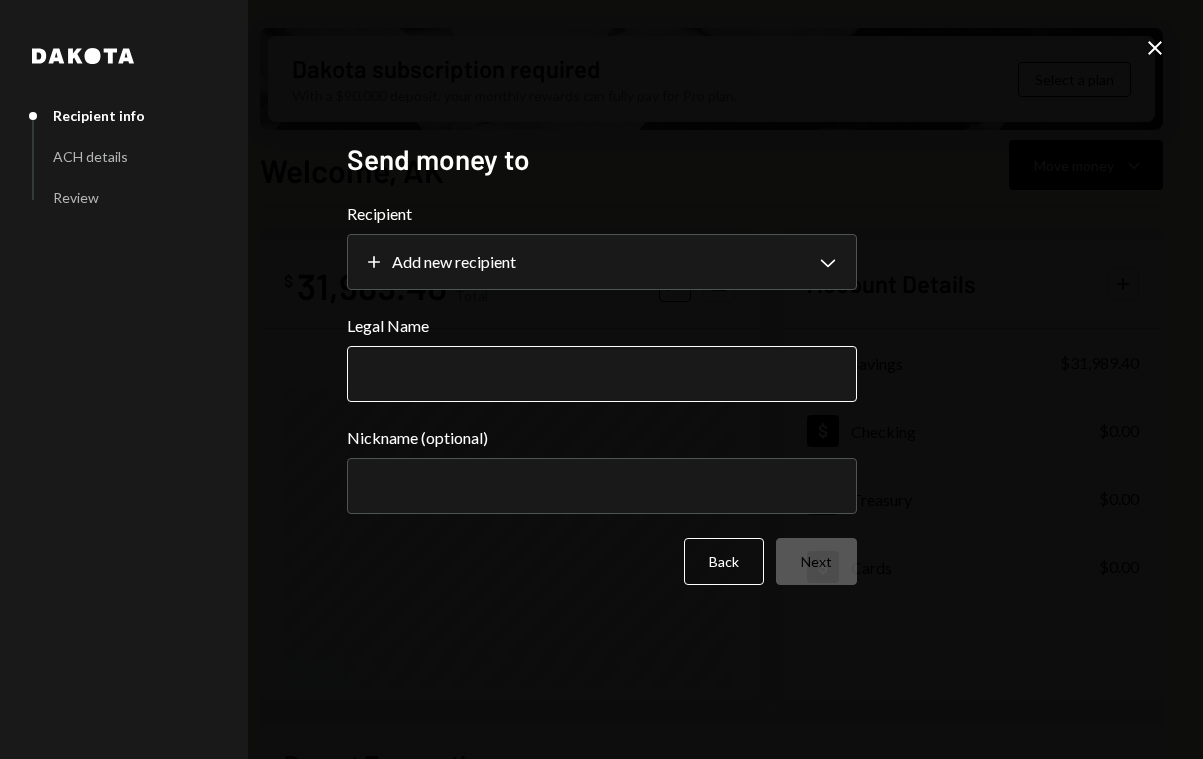 click on "Legal Name" at bounding box center [602, 374] 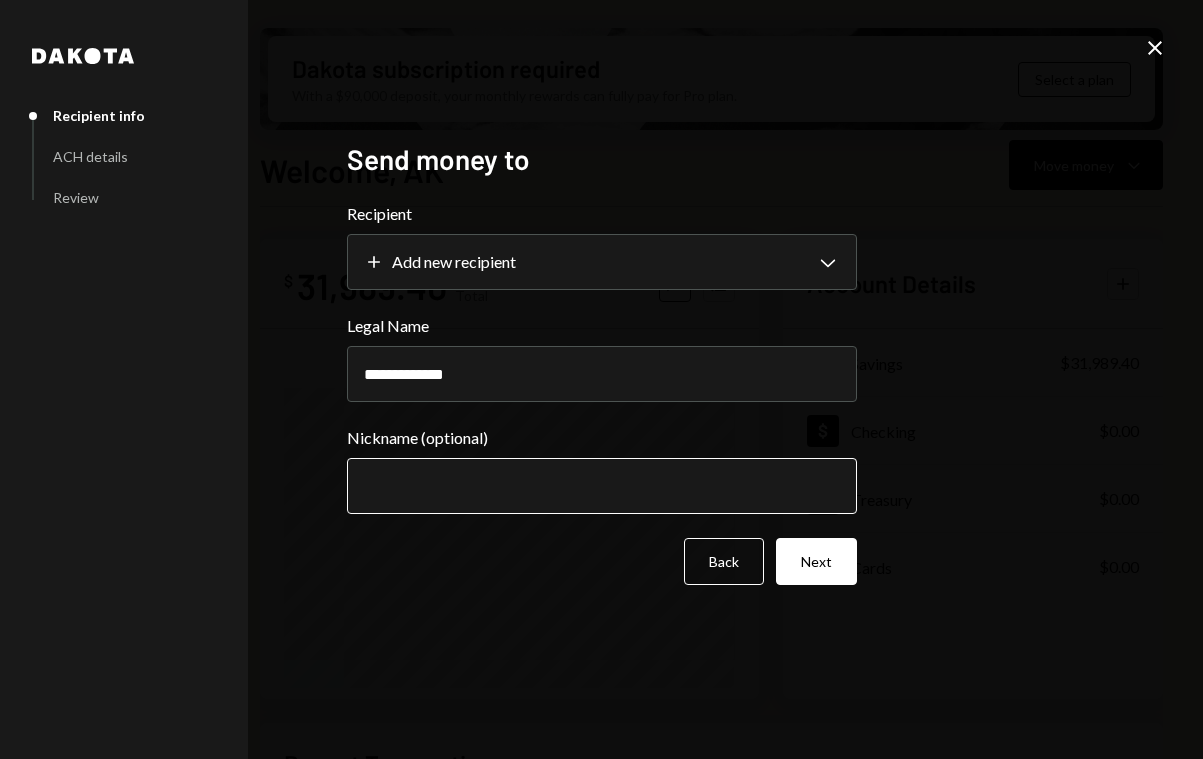 type on "**********" 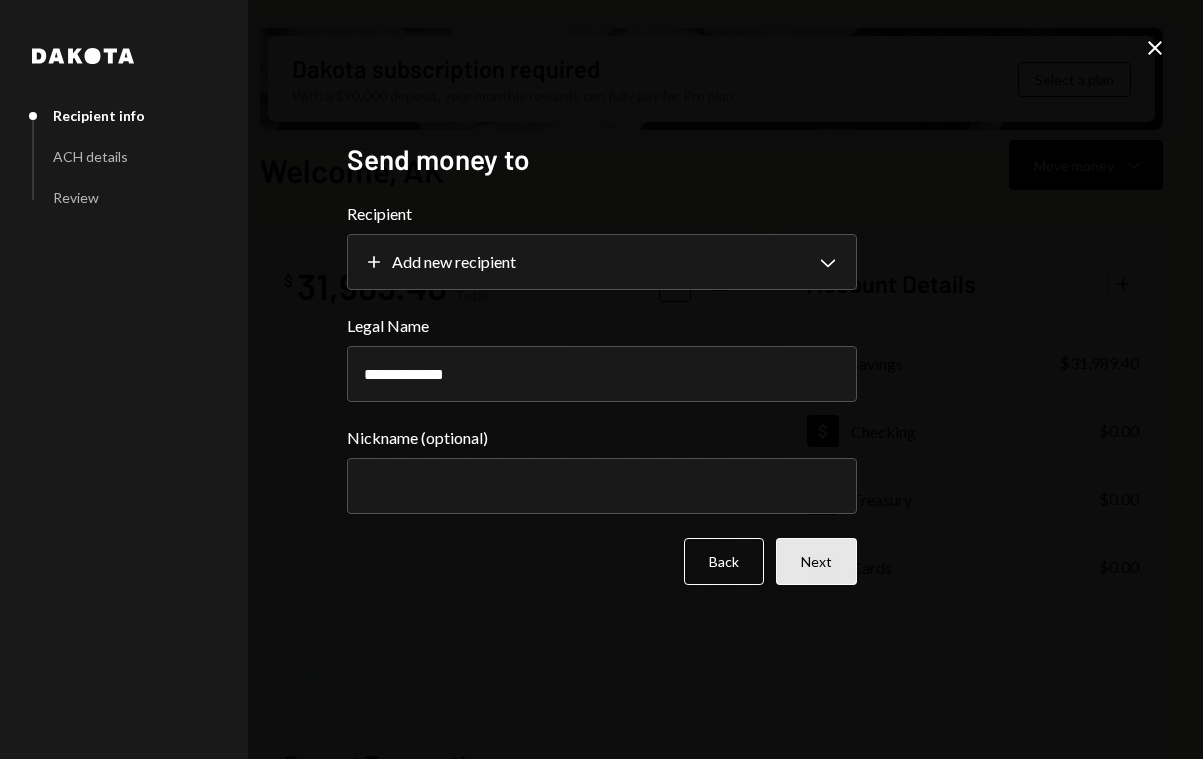 click on "Next" at bounding box center [816, 561] 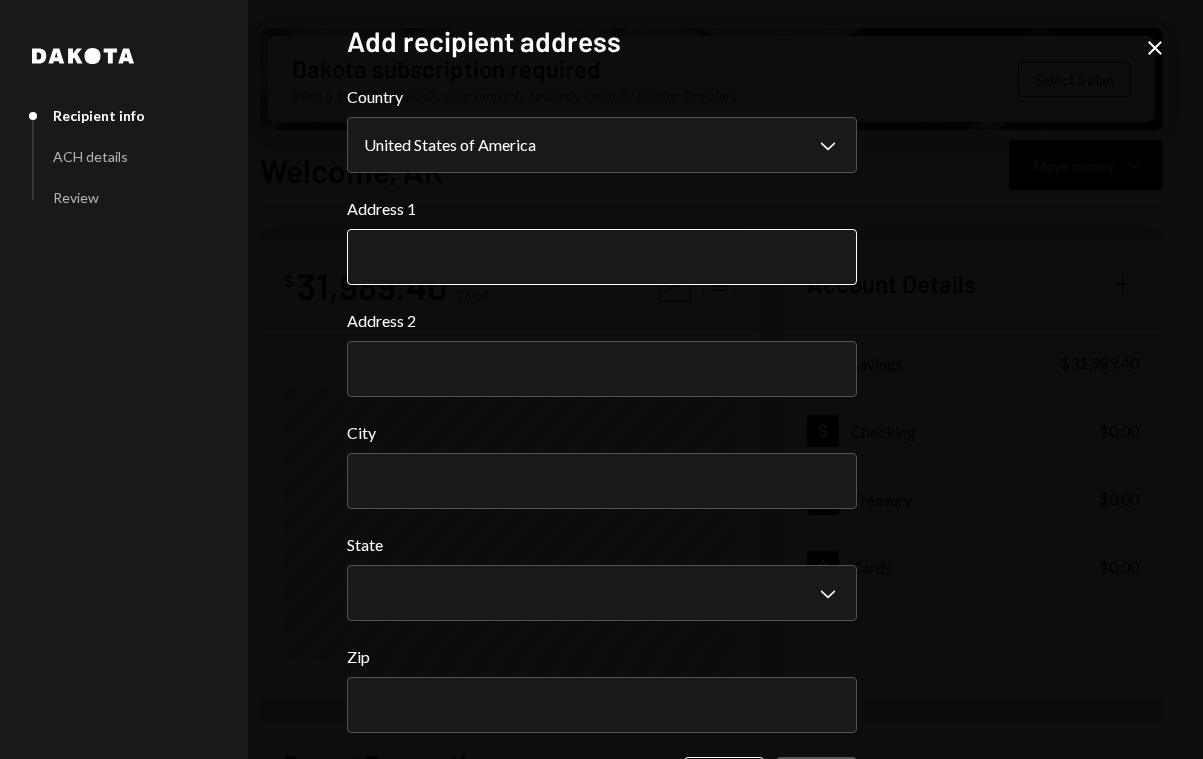 click on "Address 1" at bounding box center (602, 257) 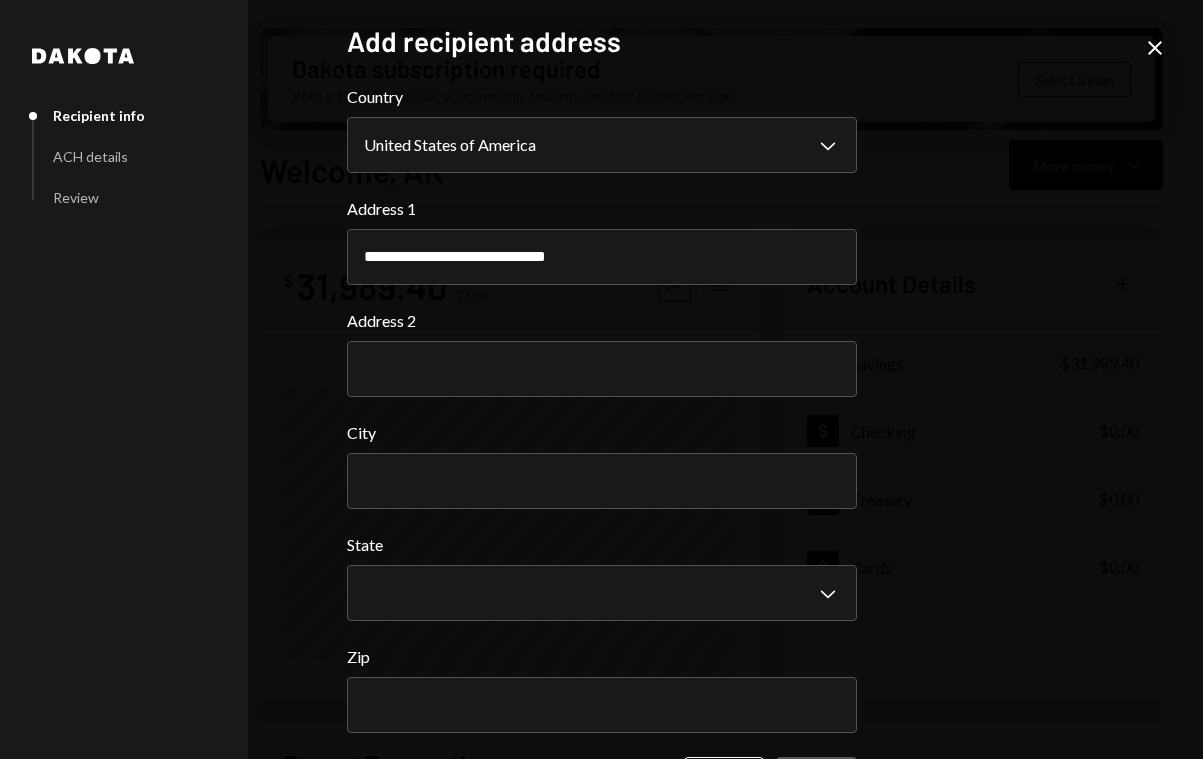 type on "**********" 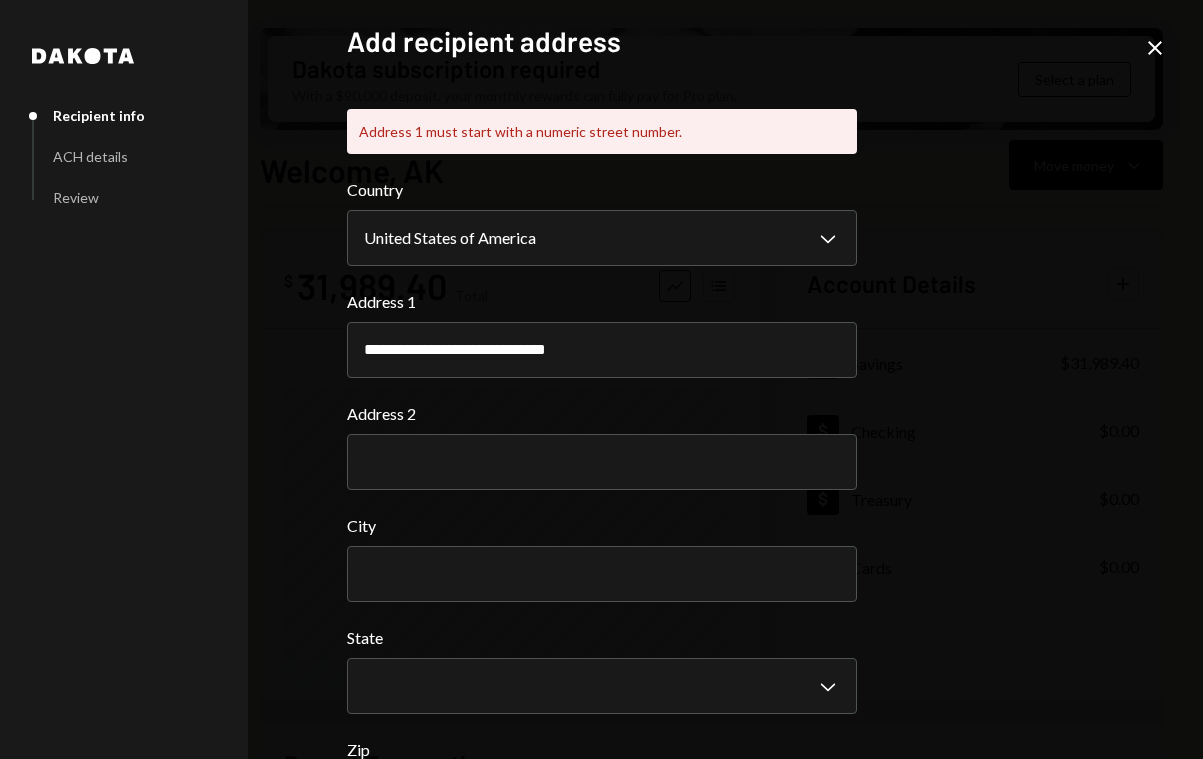 click on "Address 2" at bounding box center (602, 446) 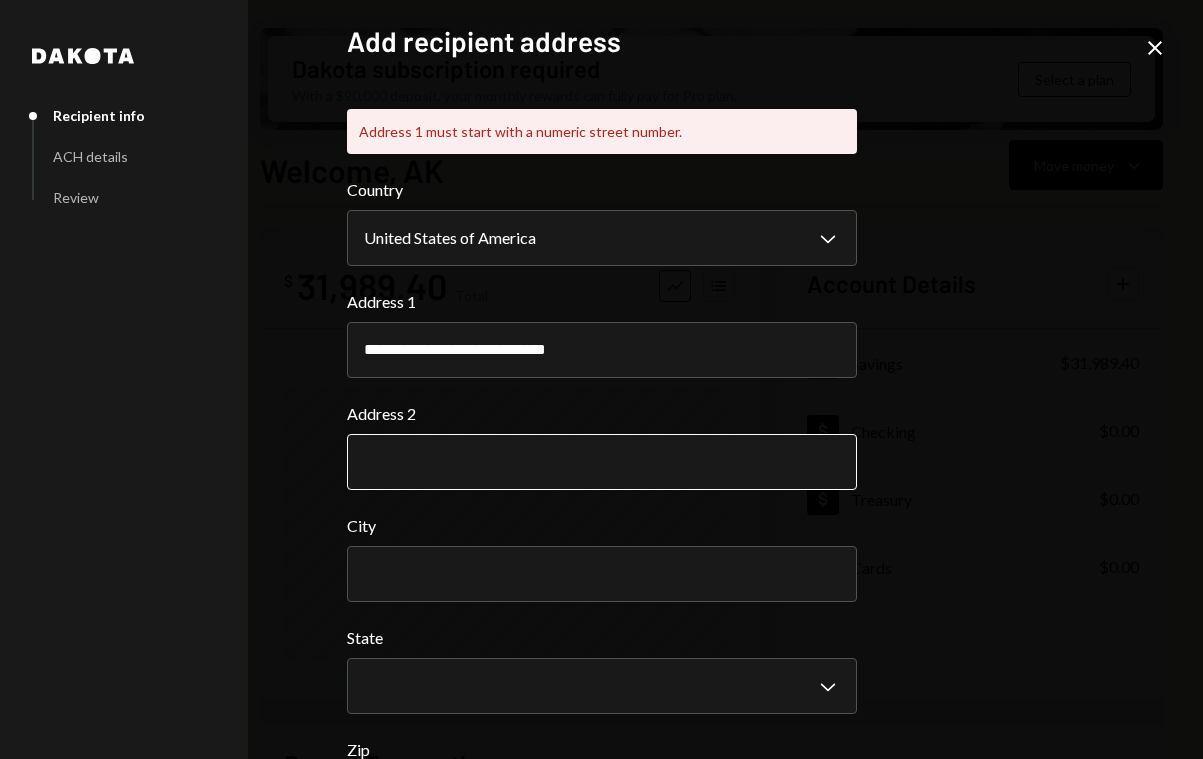click on "Address 2" at bounding box center (602, 462) 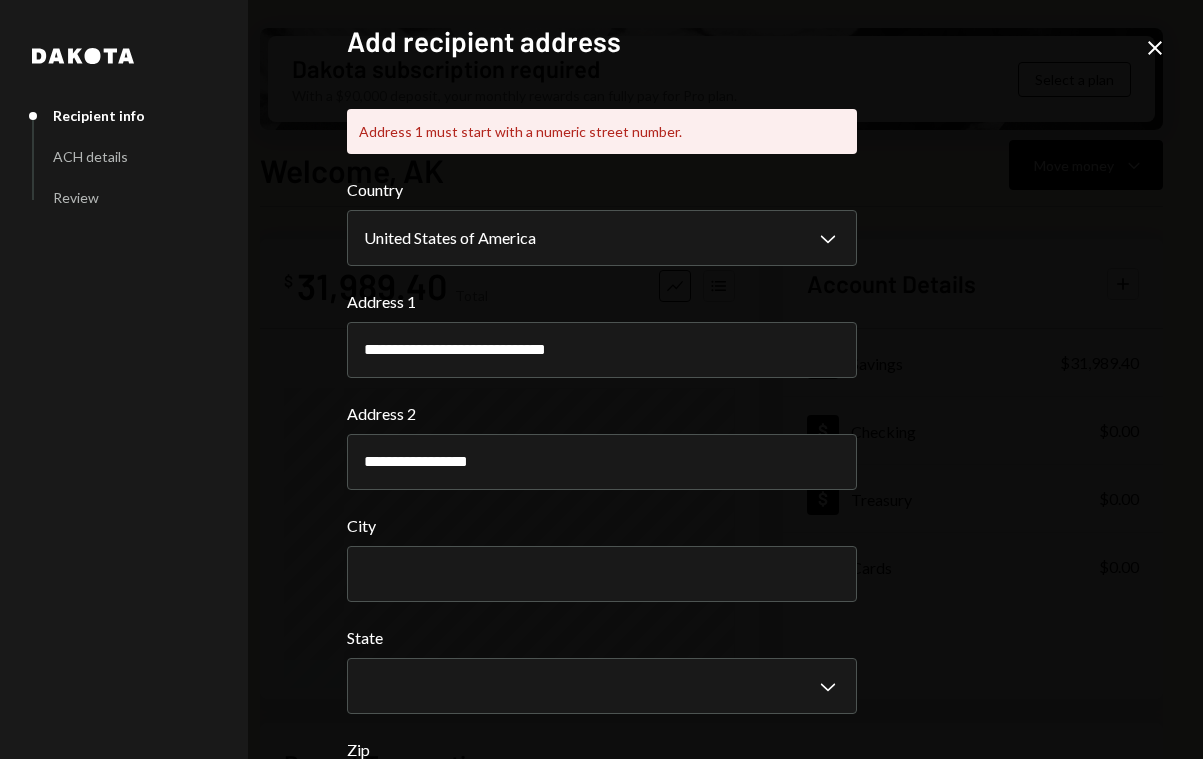 type on "**********" 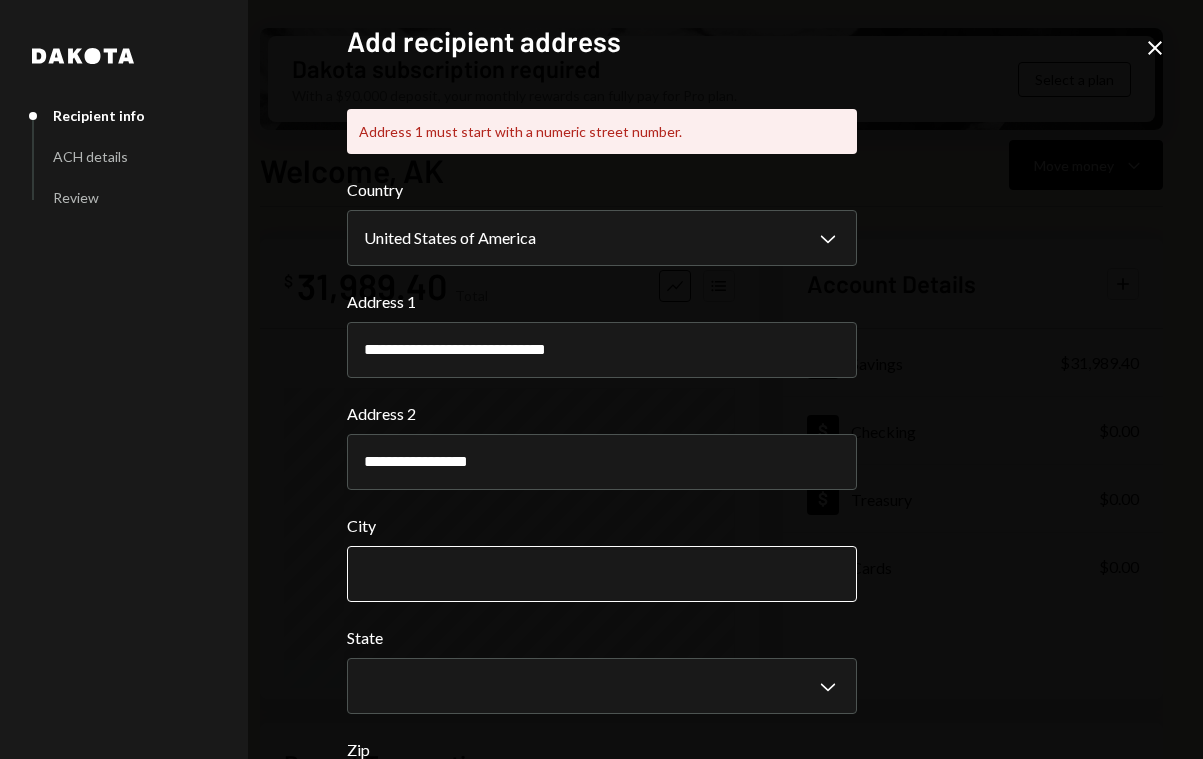 click on "City" at bounding box center (602, 574) 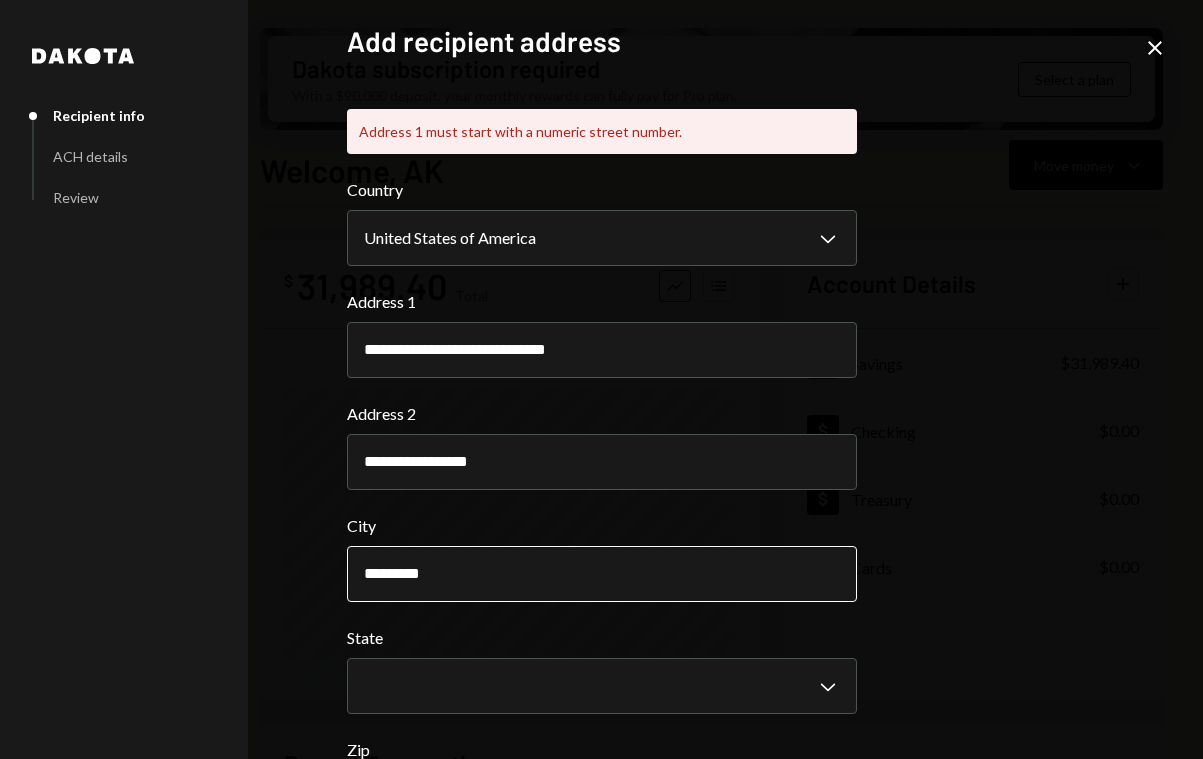 scroll, scrollTop: 65, scrollLeft: 0, axis: vertical 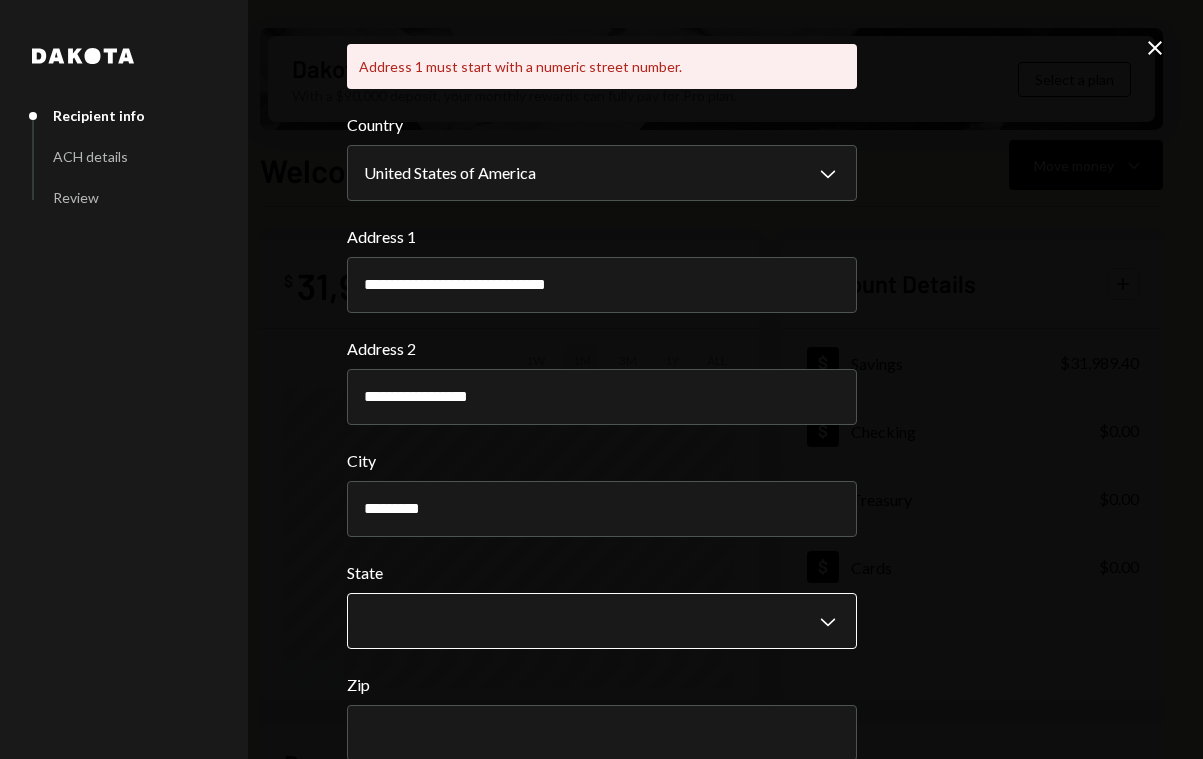 click on "**********" at bounding box center [601, 379] 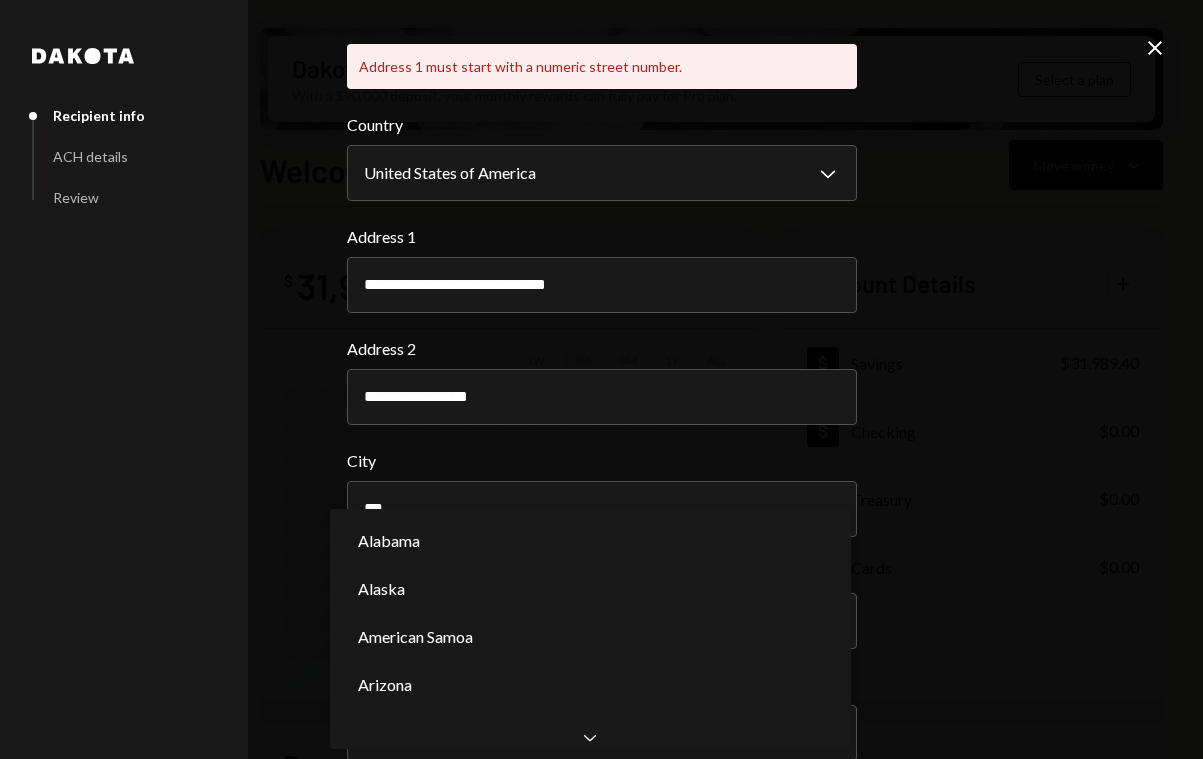 click on "**********" at bounding box center [601, 379] 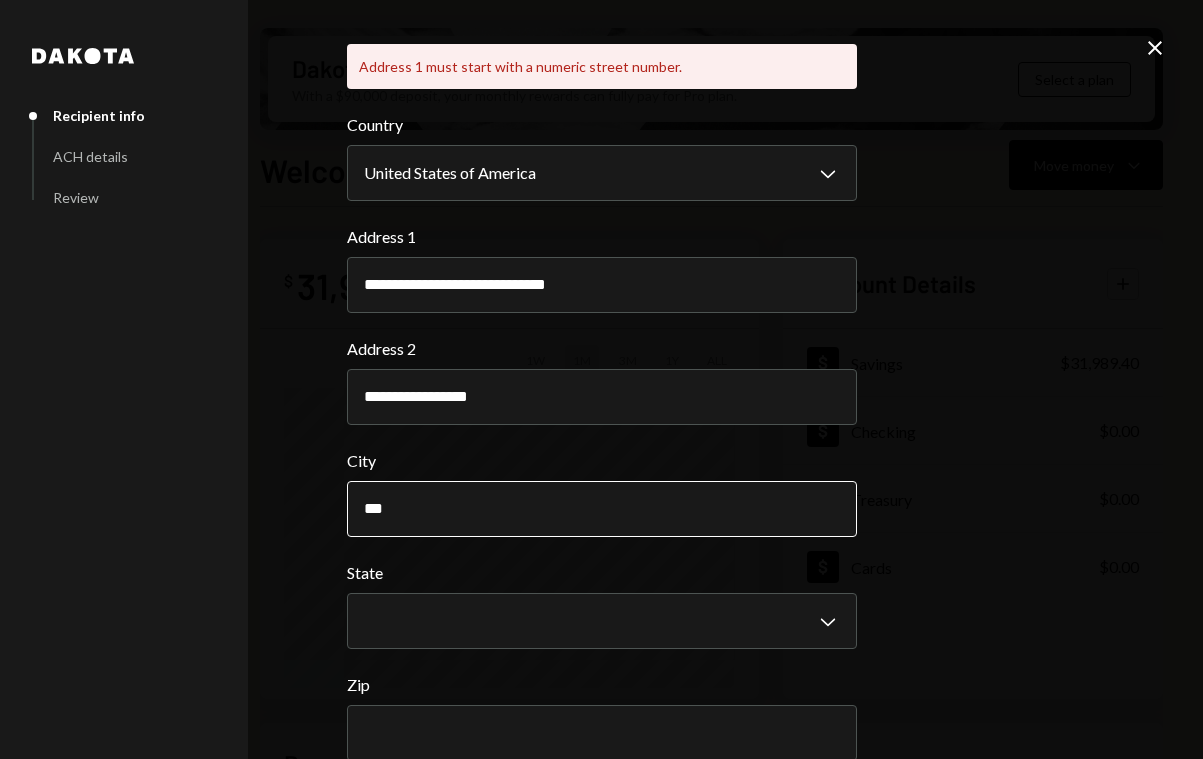 click on "***" at bounding box center [602, 509] 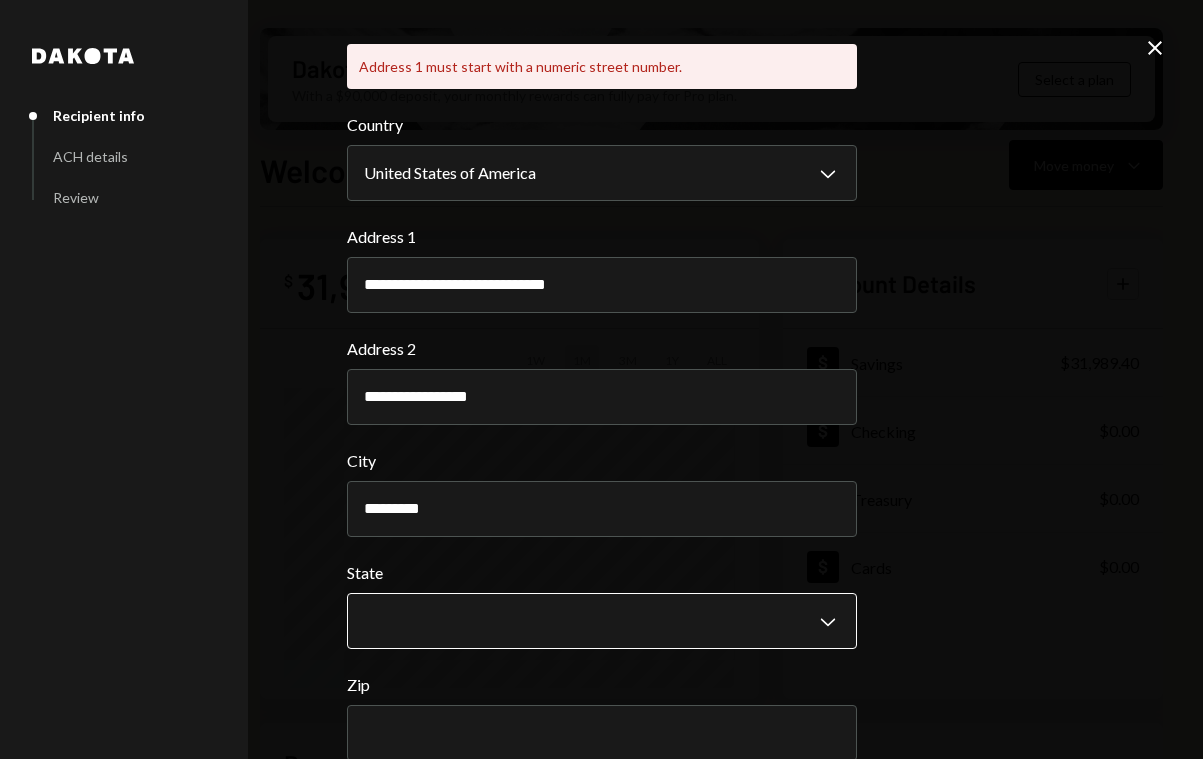type on "*********" 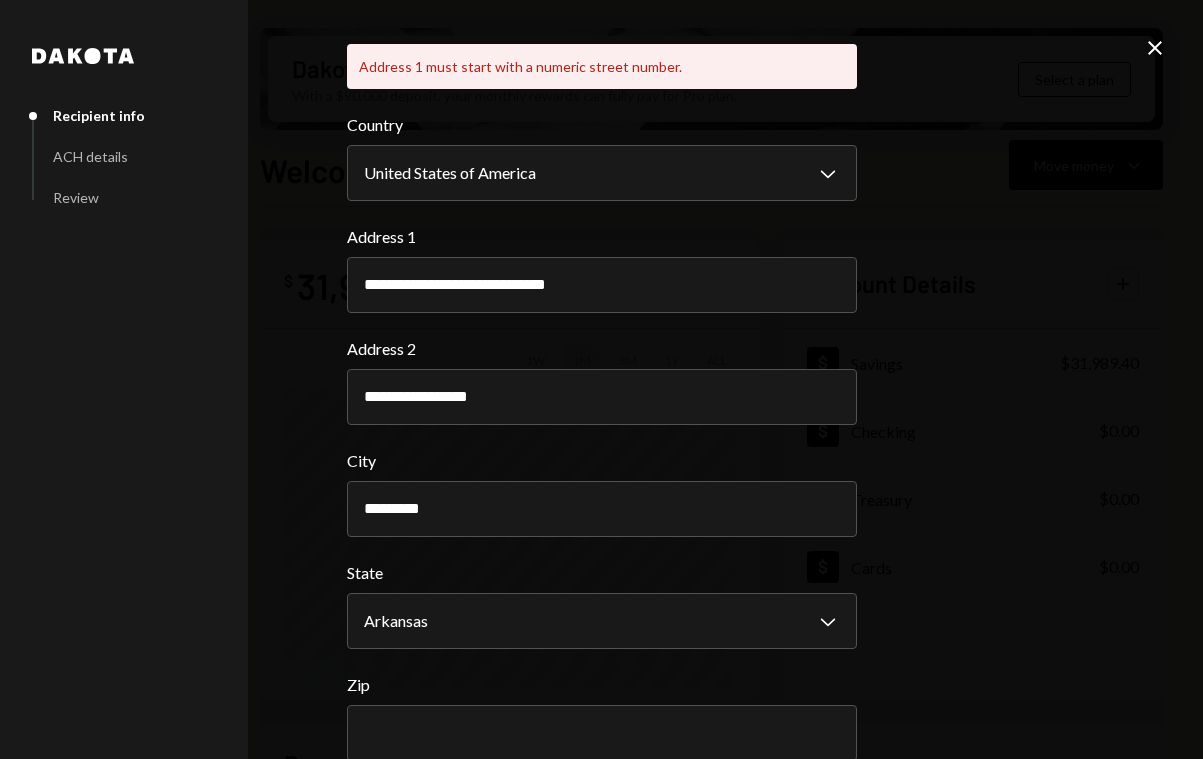 scroll, scrollTop: 114, scrollLeft: 0, axis: vertical 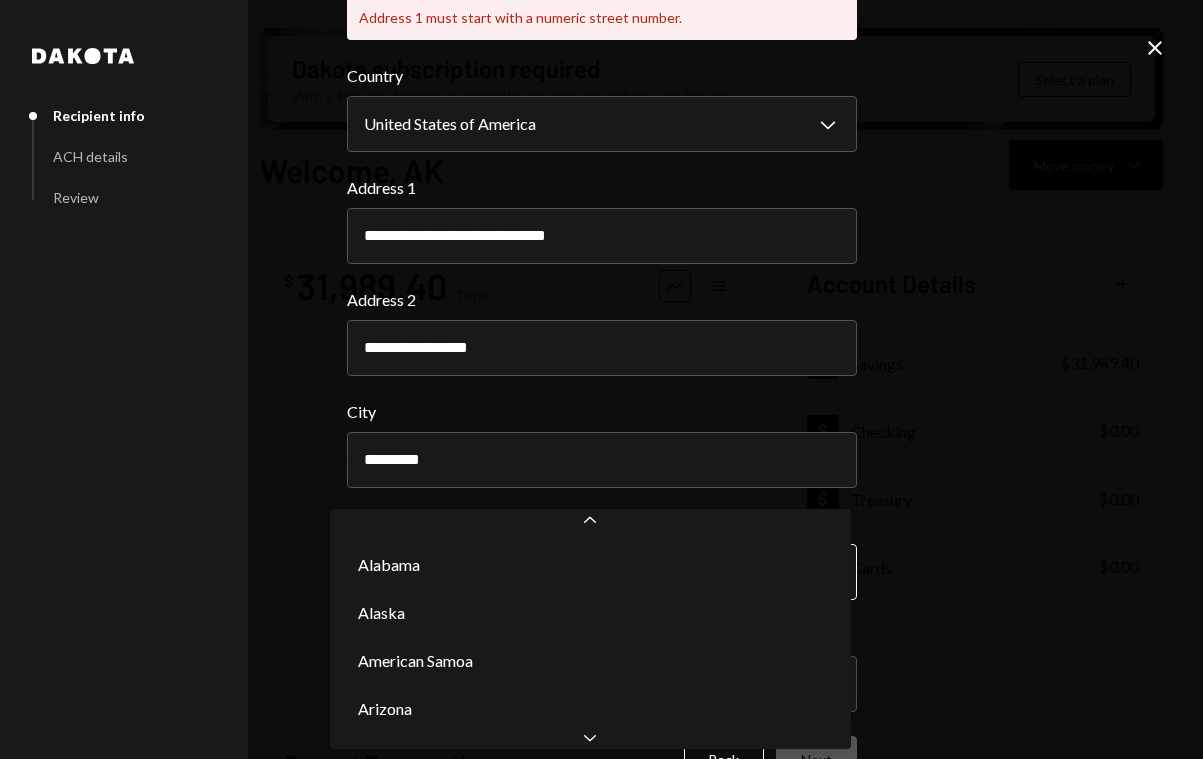 click on "**********" at bounding box center [601, 379] 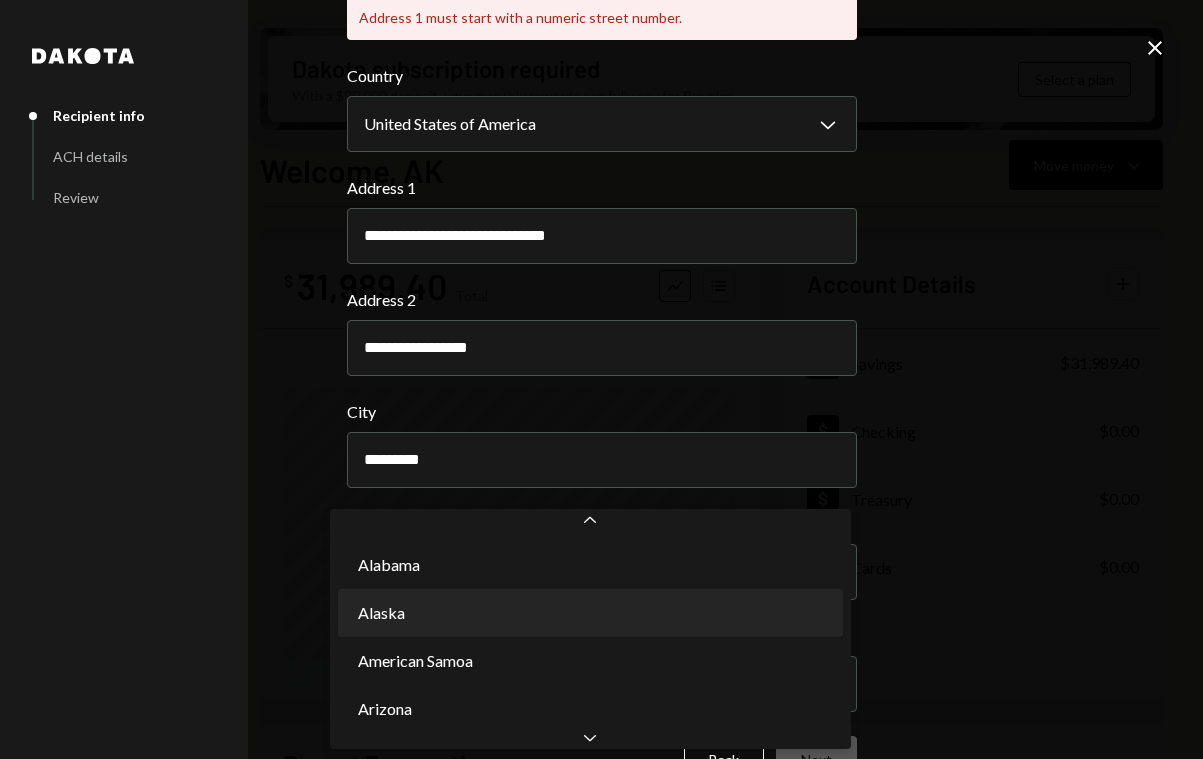scroll, scrollTop: 32, scrollLeft: 0, axis: vertical 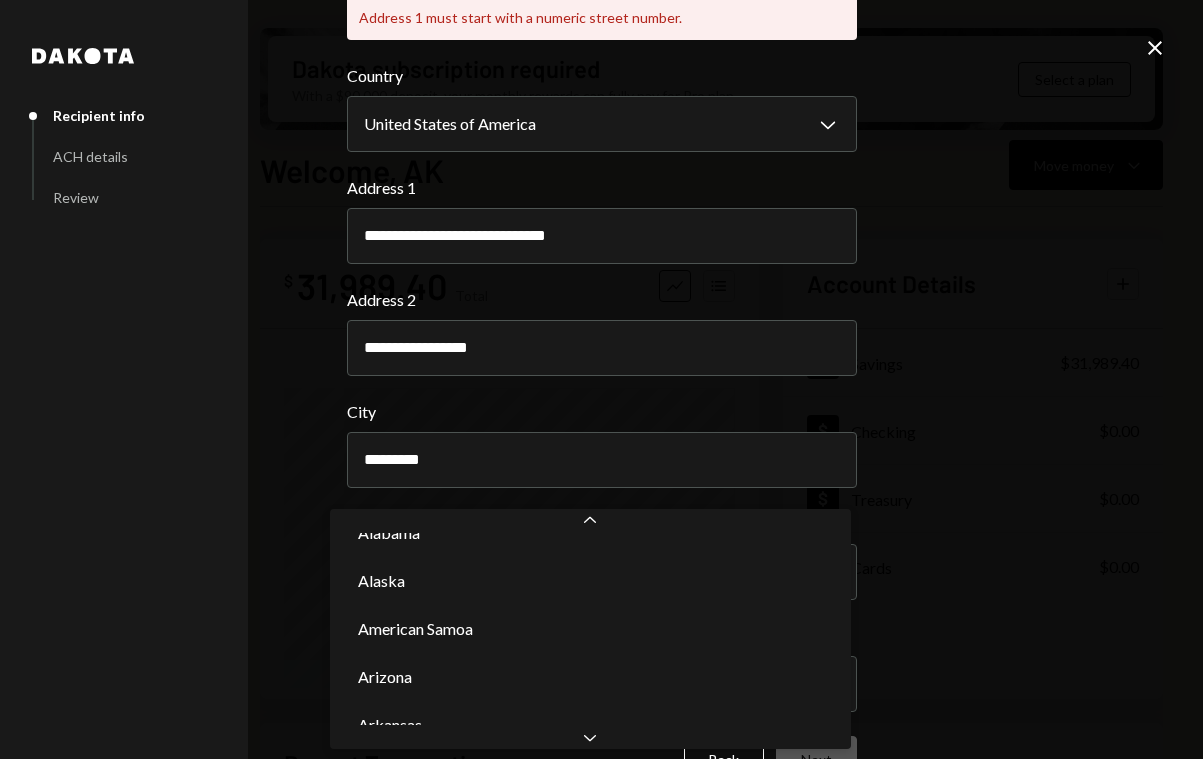 click on "**********" at bounding box center (601, 379) 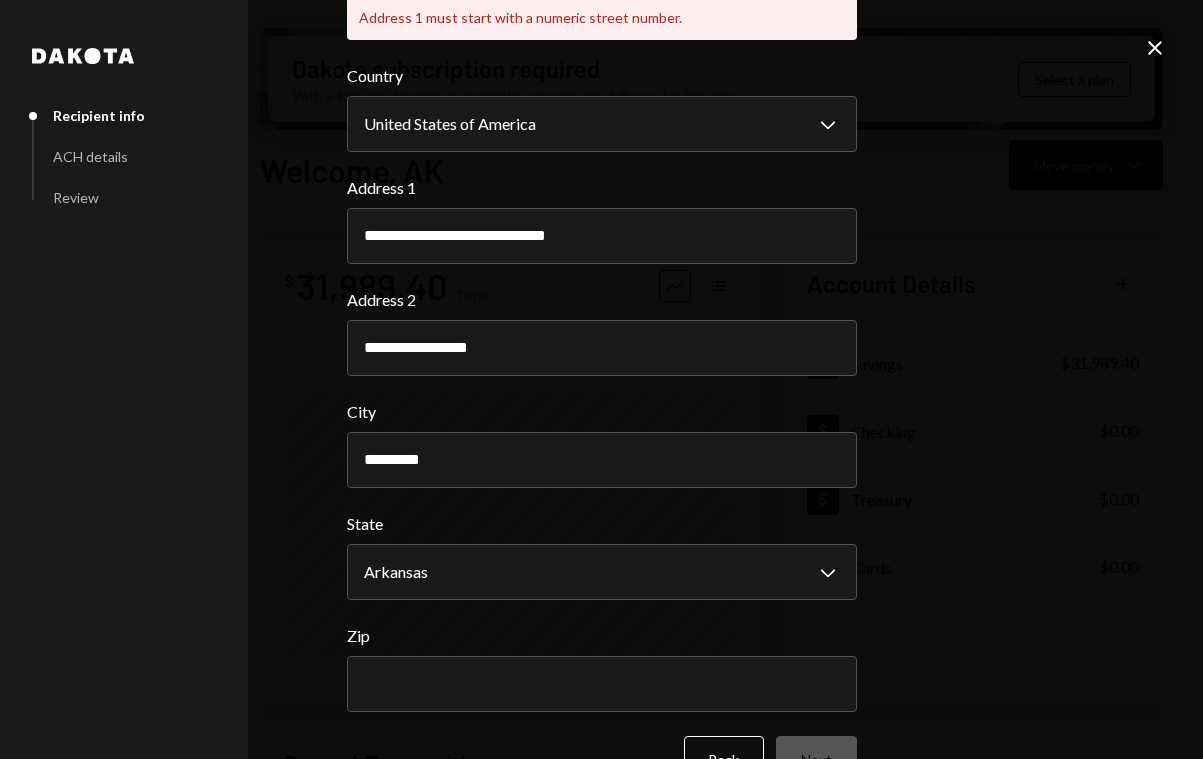 scroll, scrollTop: 169, scrollLeft: 0, axis: vertical 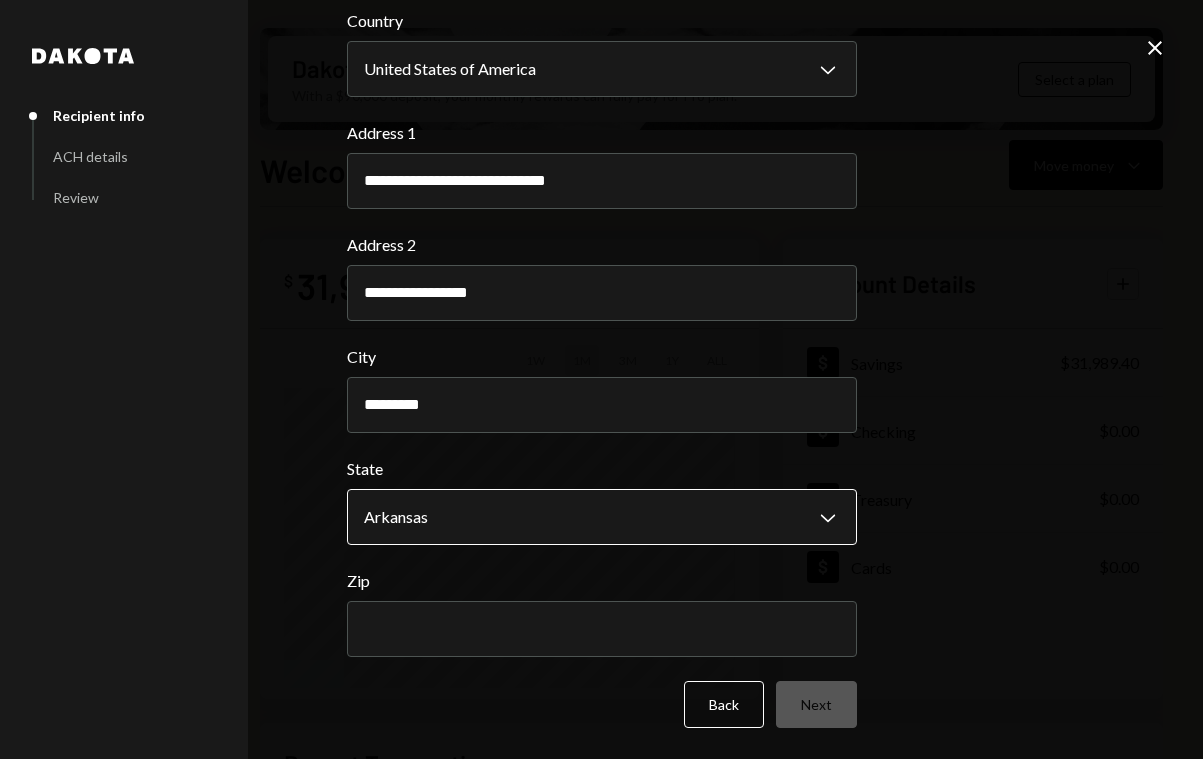 click on "**********" at bounding box center [601, 379] 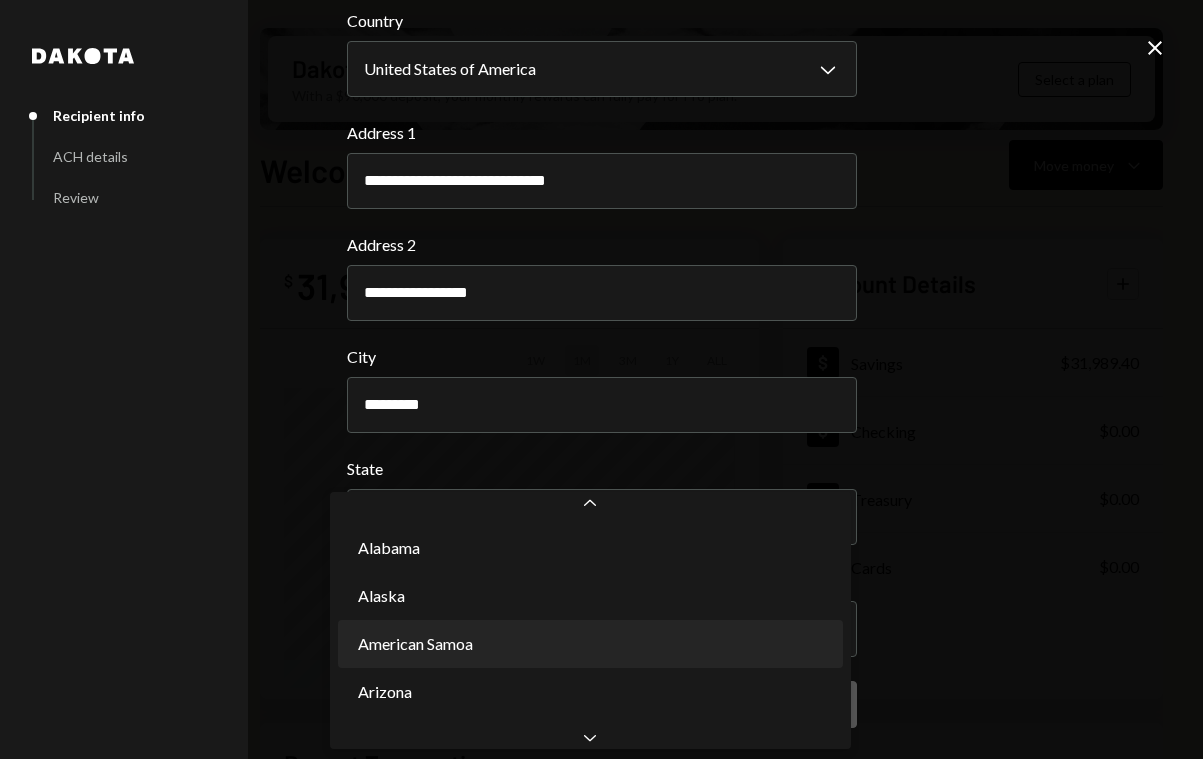 scroll, scrollTop: 15, scrollLeft: 0, axis: vertical 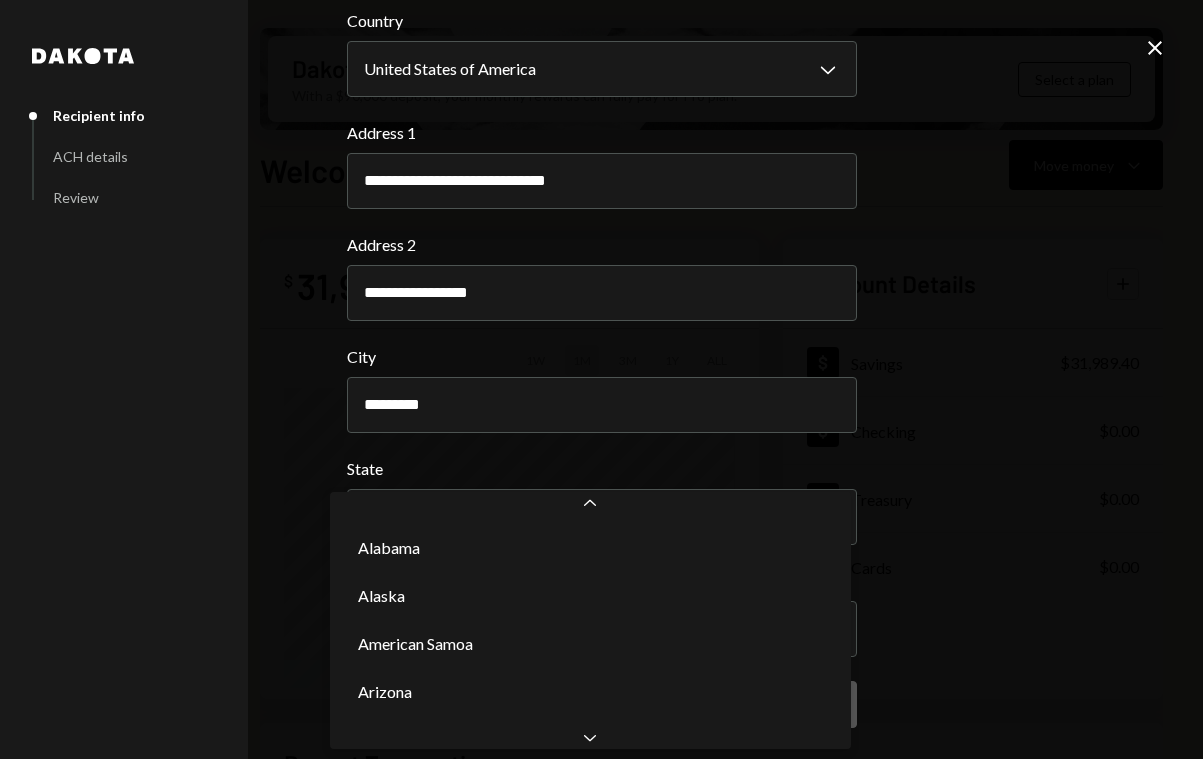 click 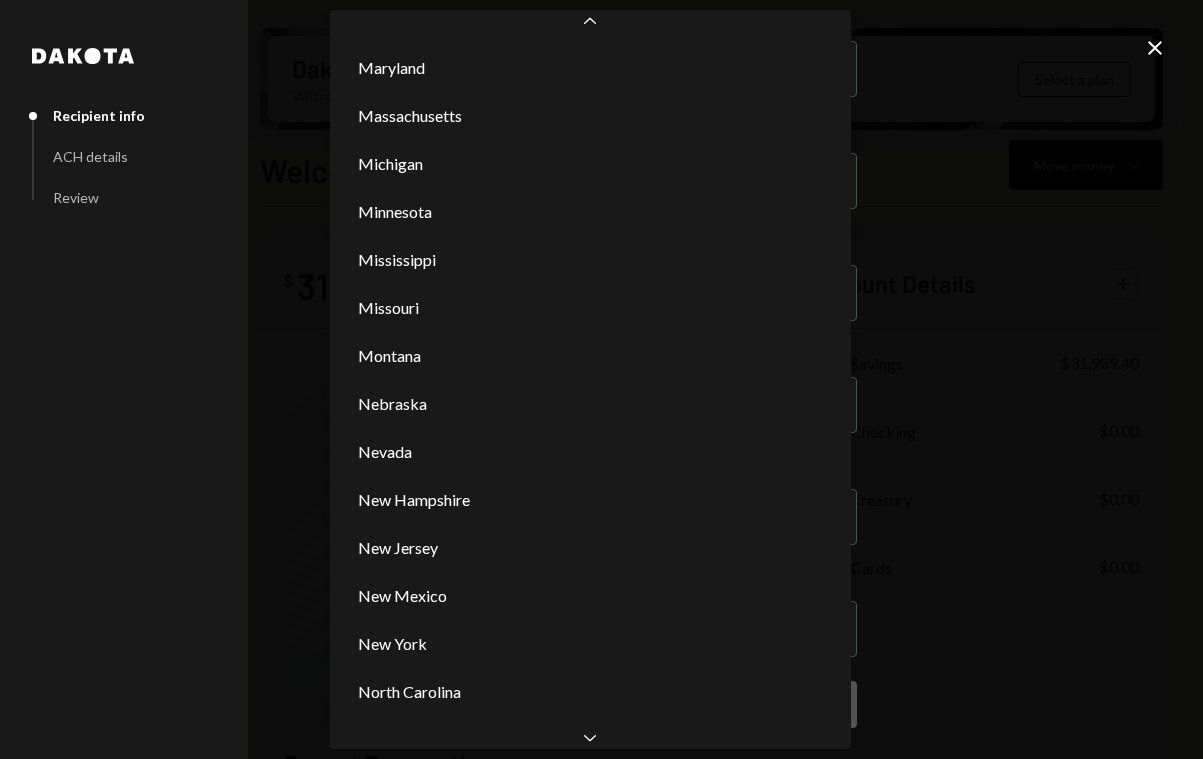 scroll, scrollTop: 1102, scrollLeft: 0, axis: vertical 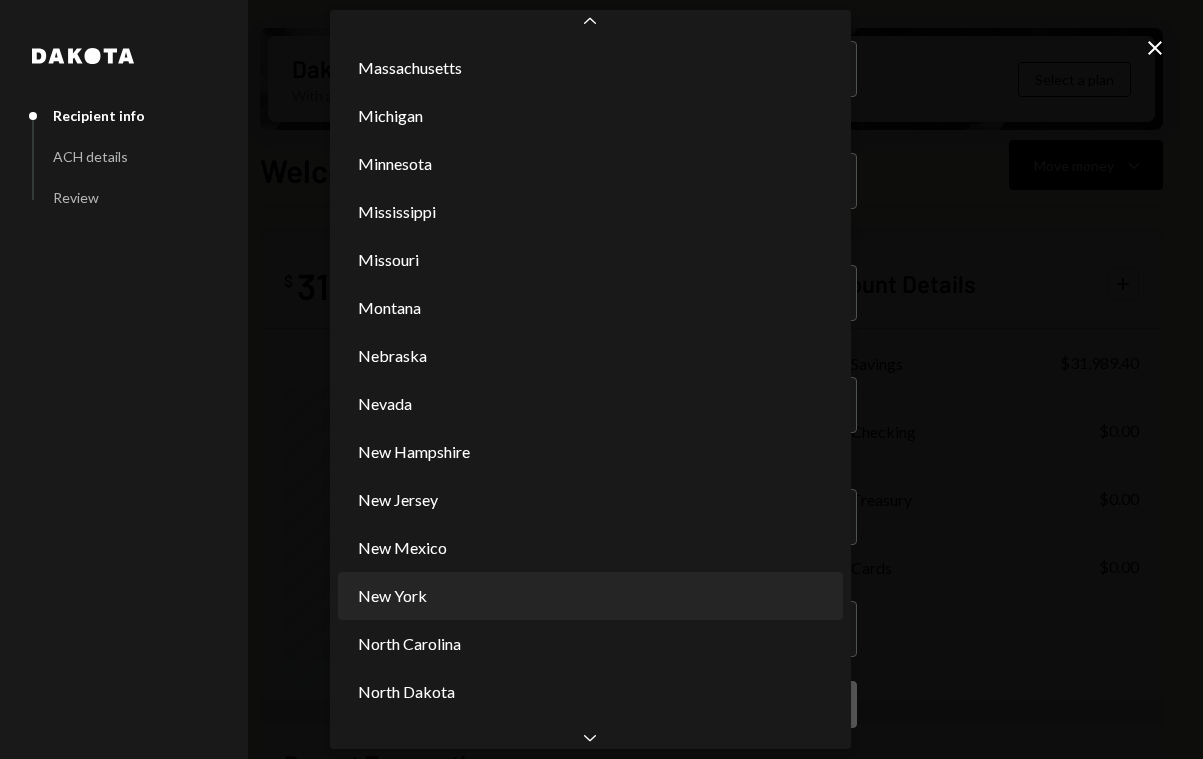 select on "**" 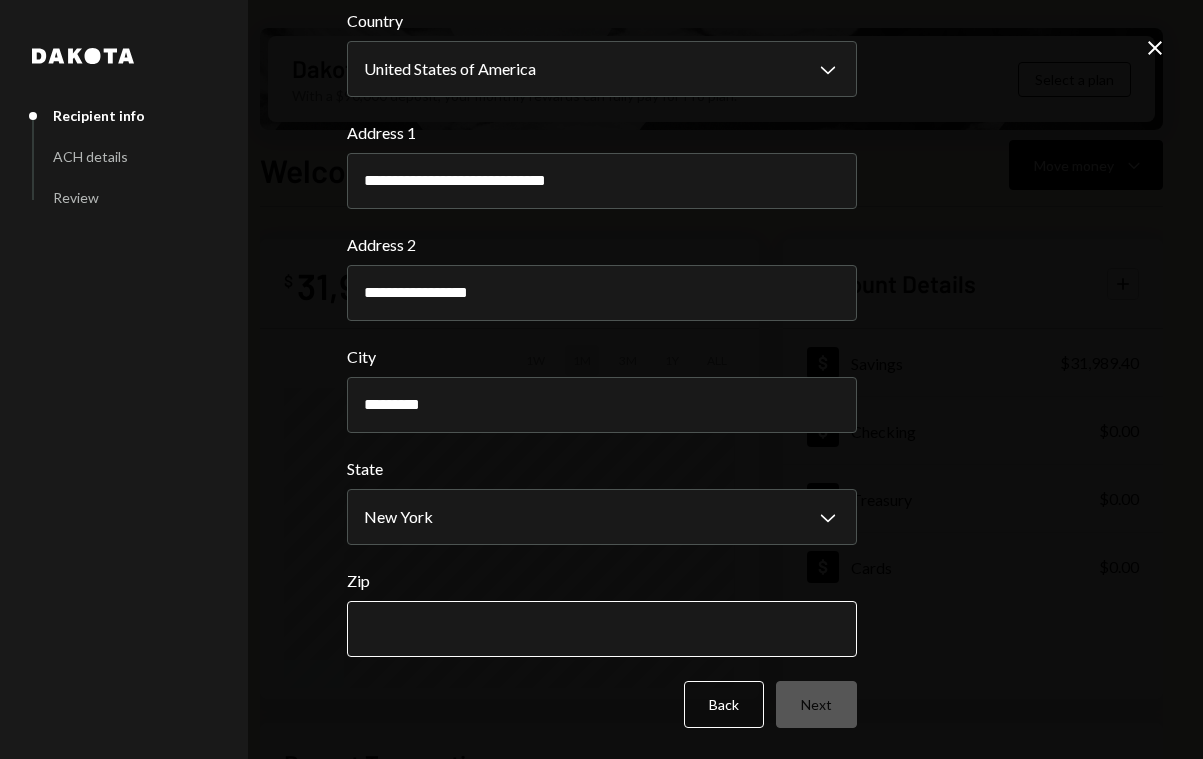 click on "Zip" at bounding box center (602, 629) 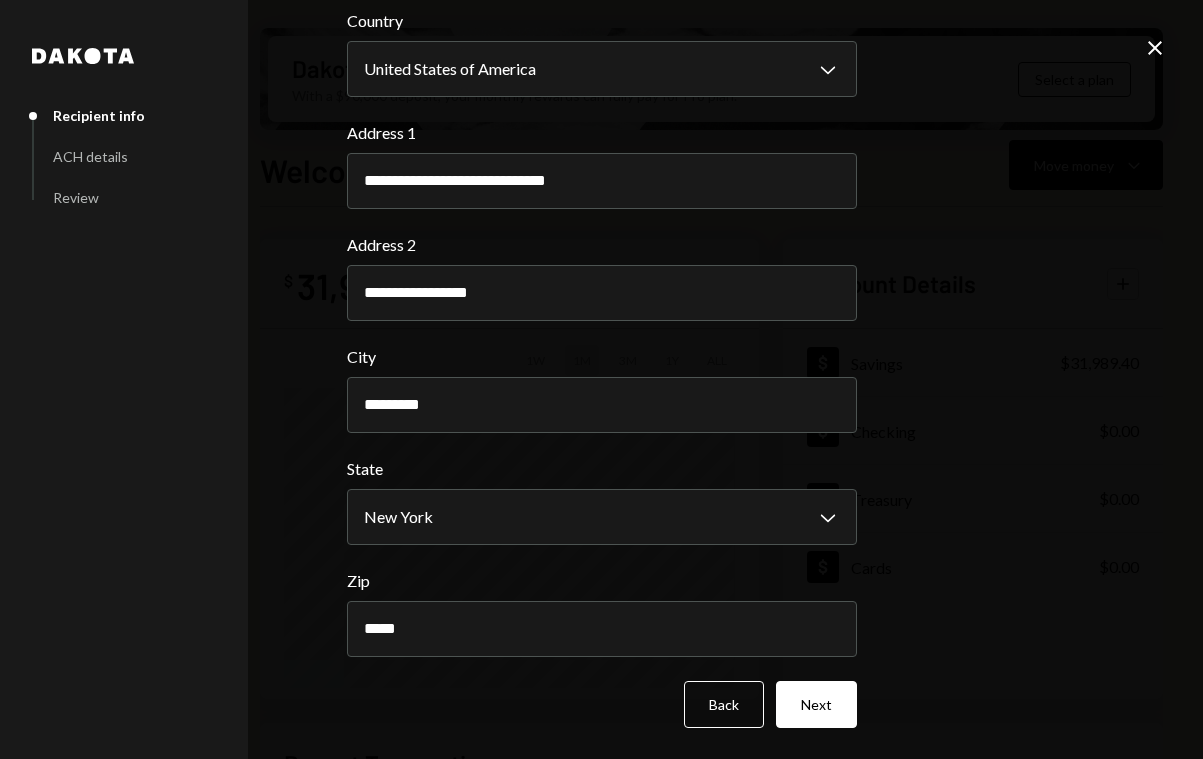 type on "*****" 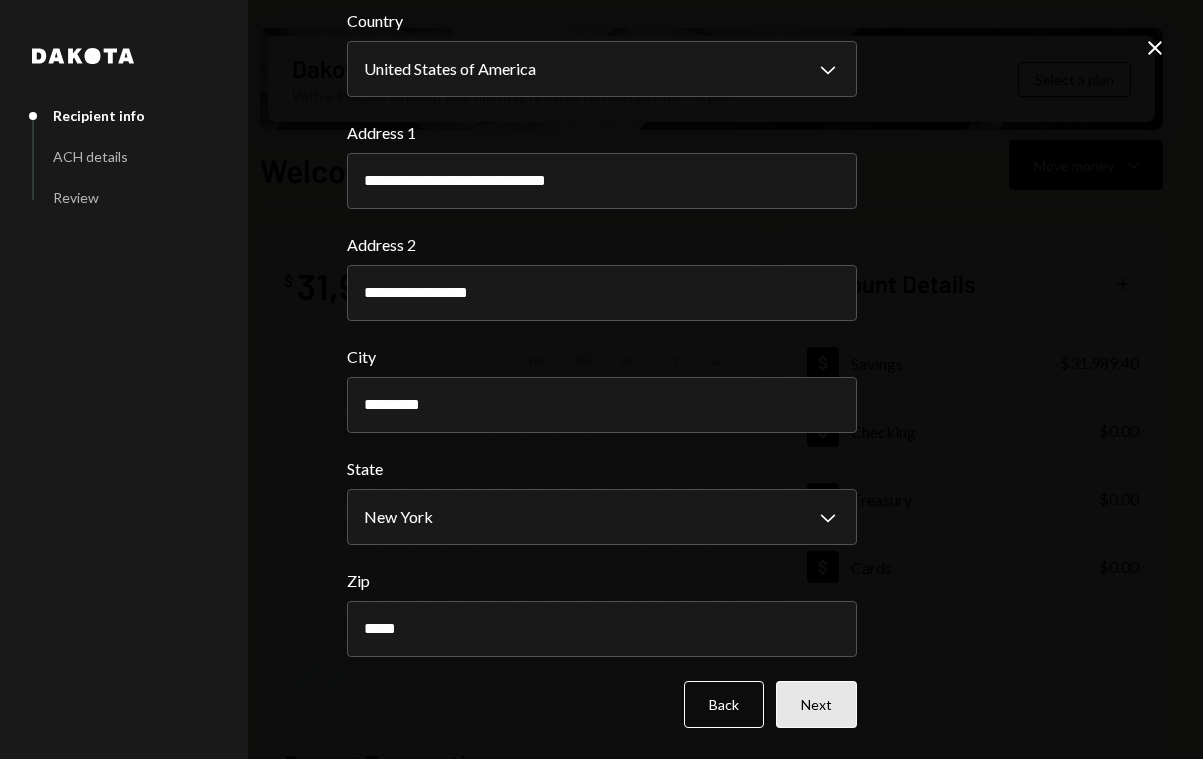click on "Next" at bounding box center [816, 704] 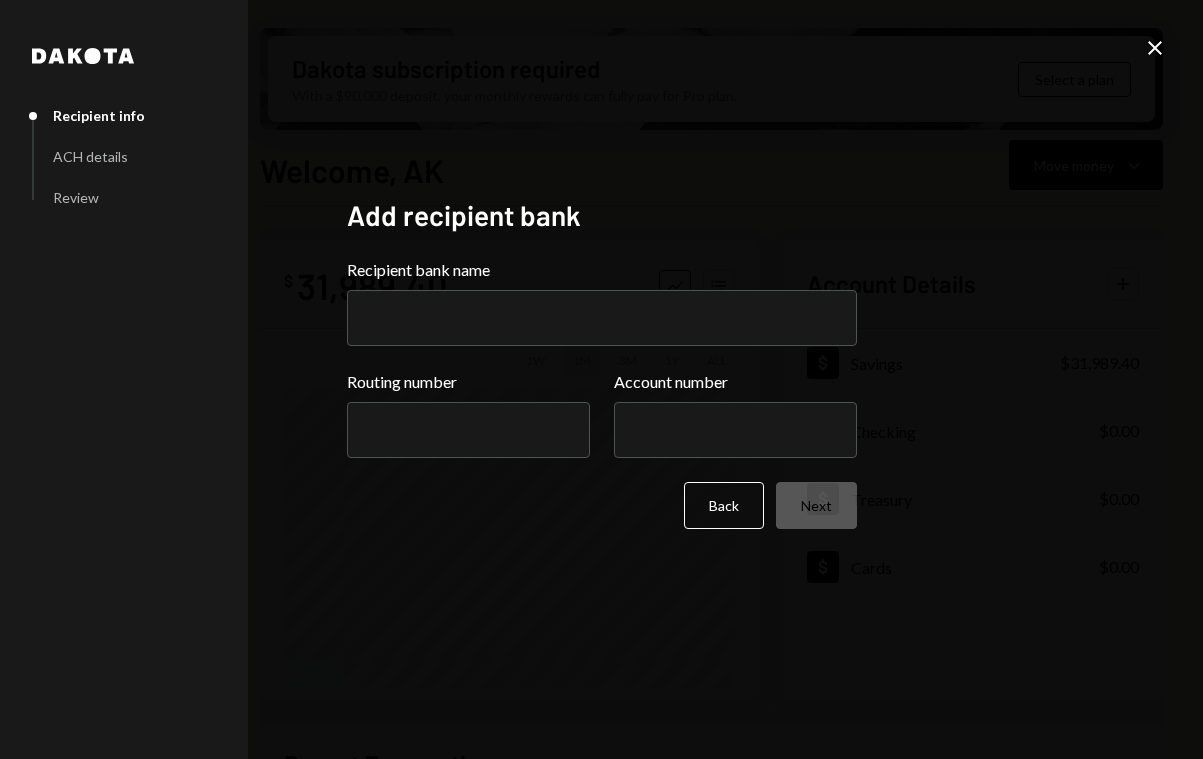 scroll, scrollTop: 0, scrollLeft: 0, axis: both 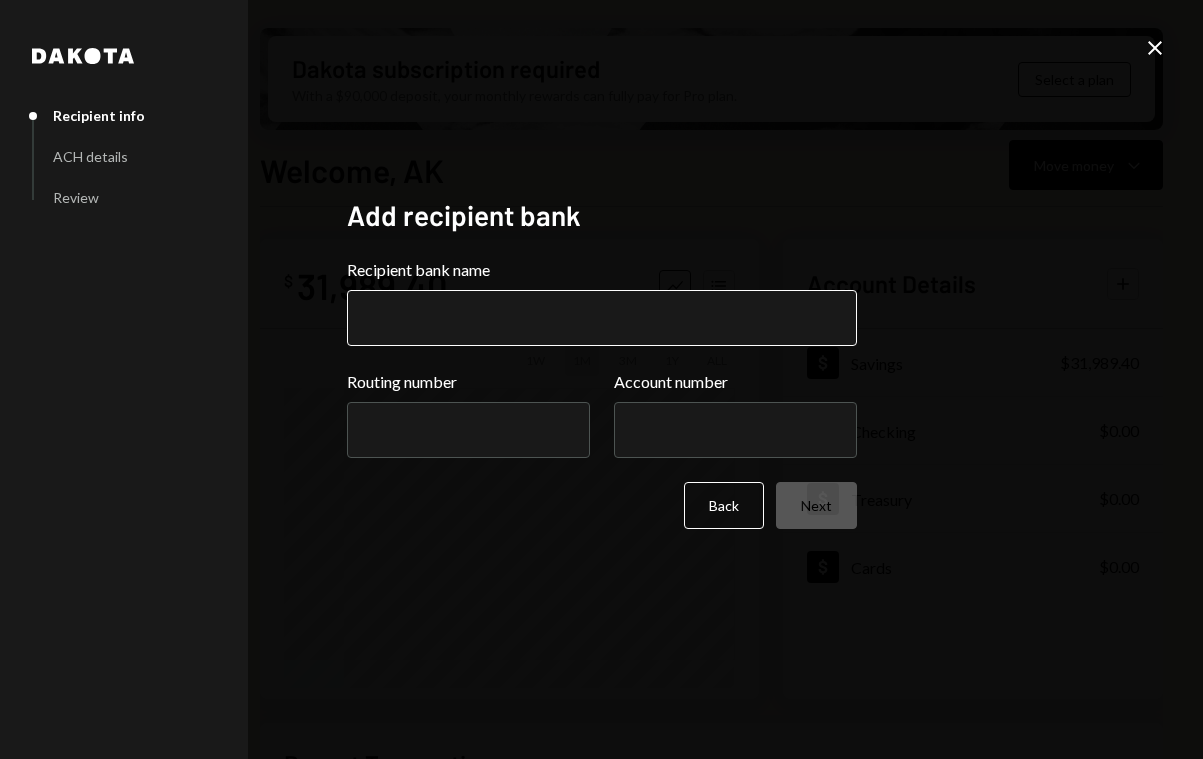 click on "Recipient bank name" at bounding box center (602, 318) 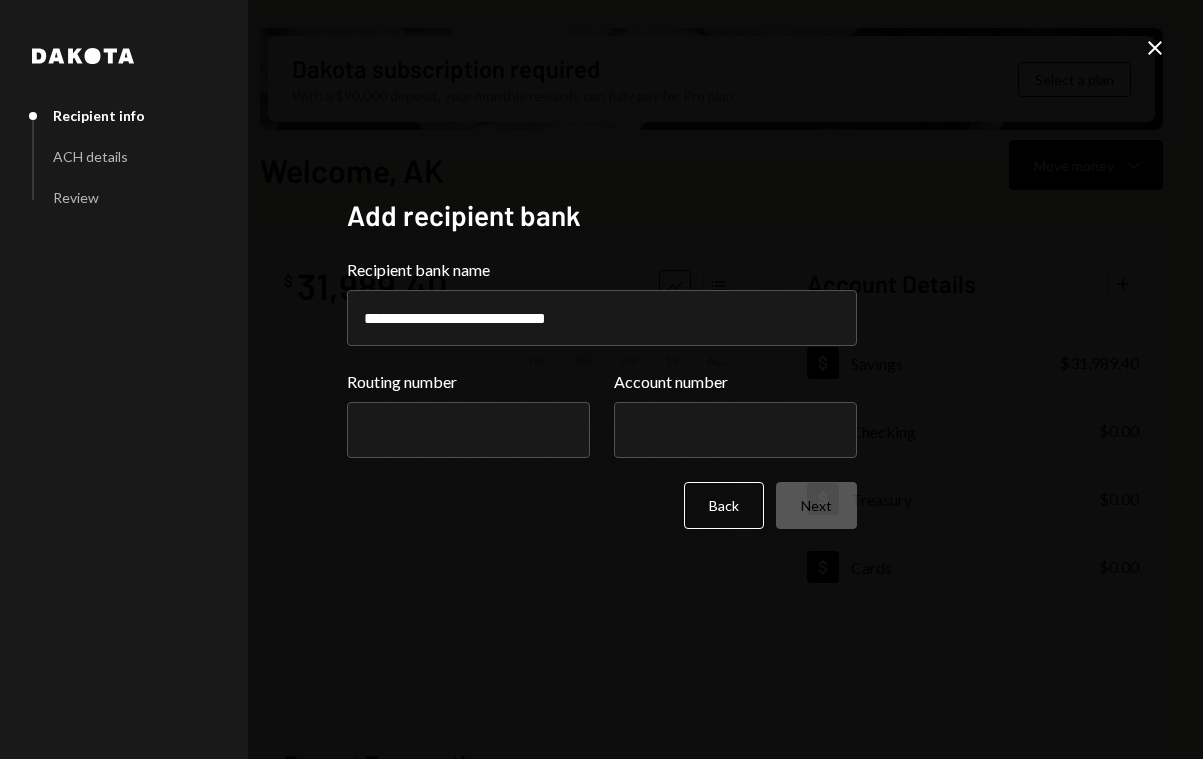 type on "**********" 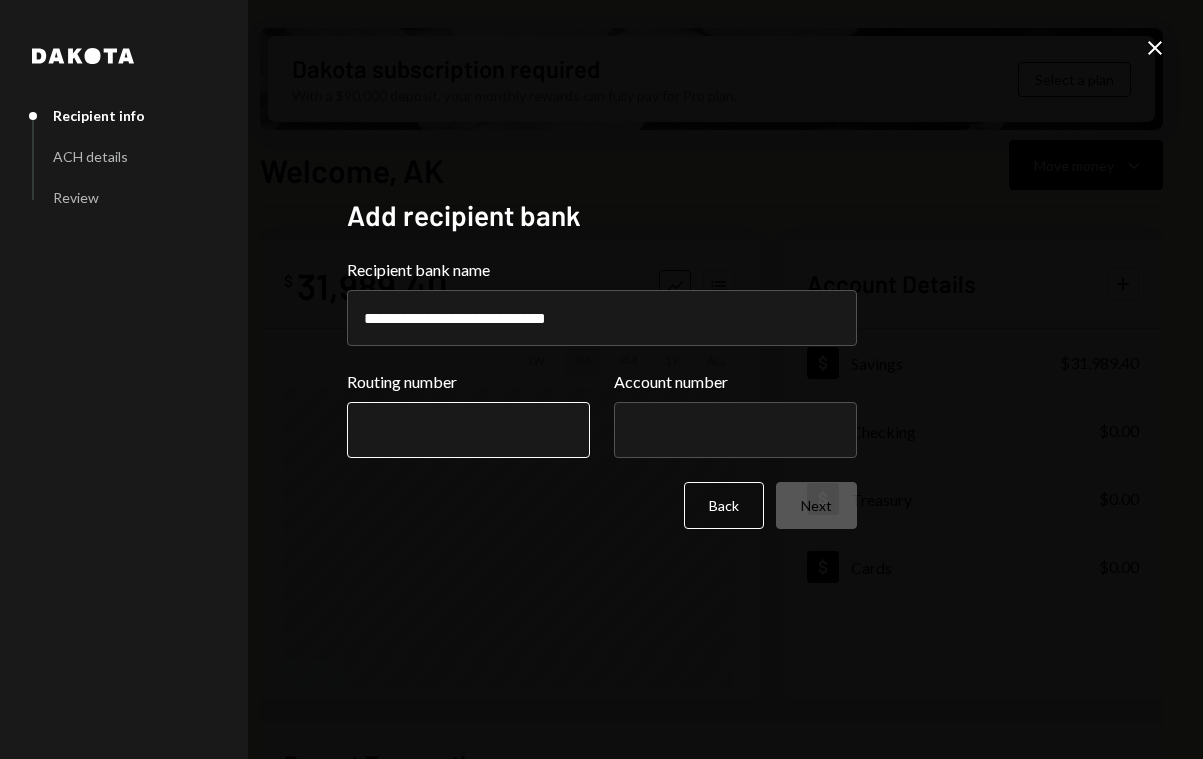 click on "Routing number" at bounding box center [468, 430] 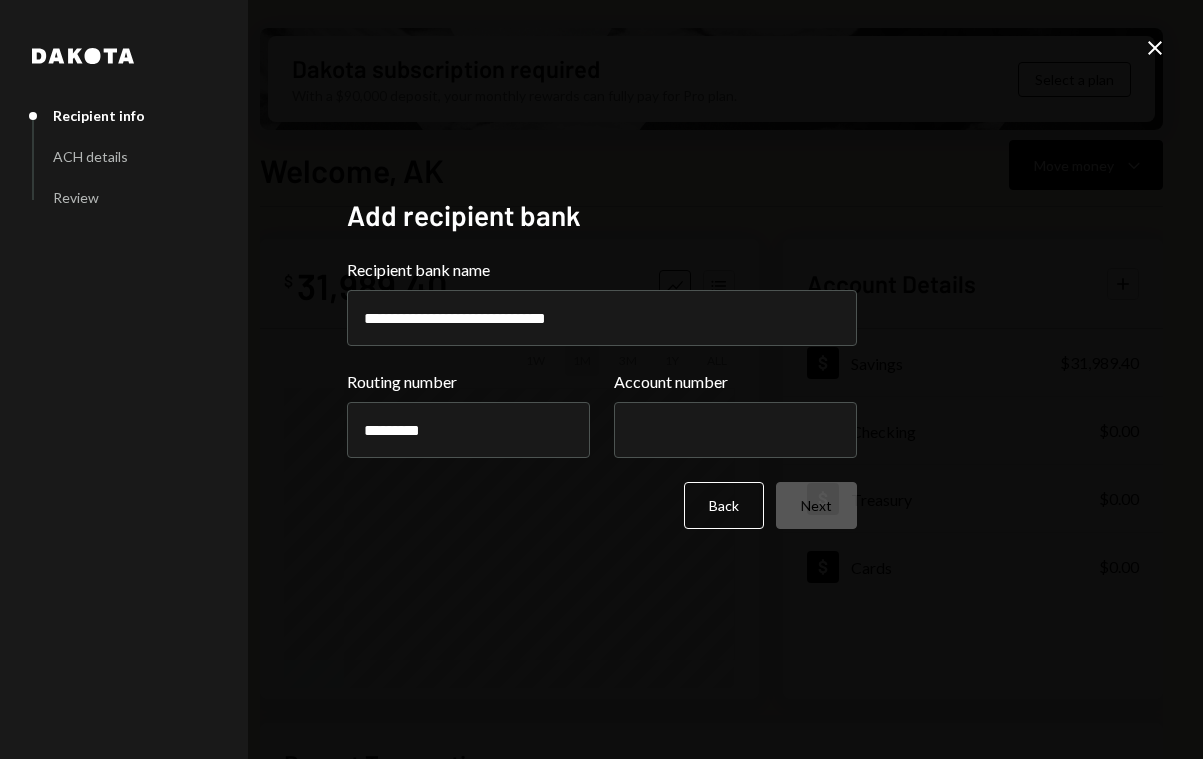 type on "*********" 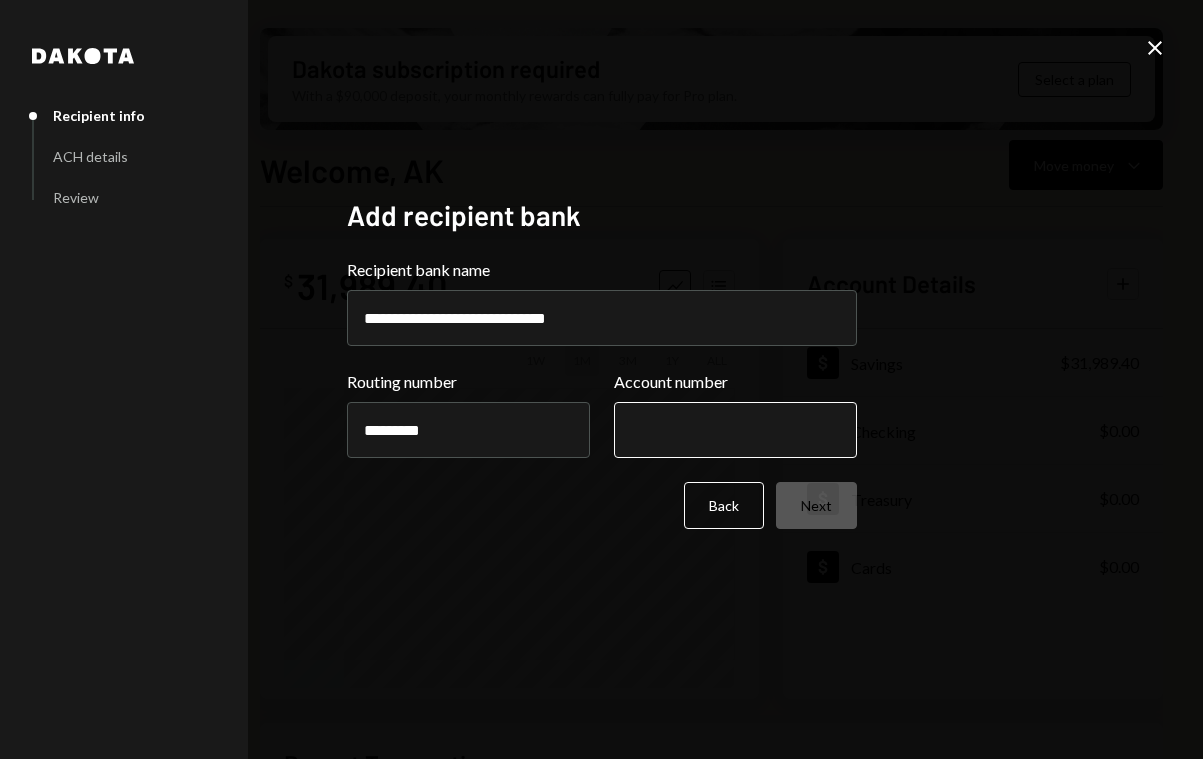click on "Account number" at bounding box center [735, 430] 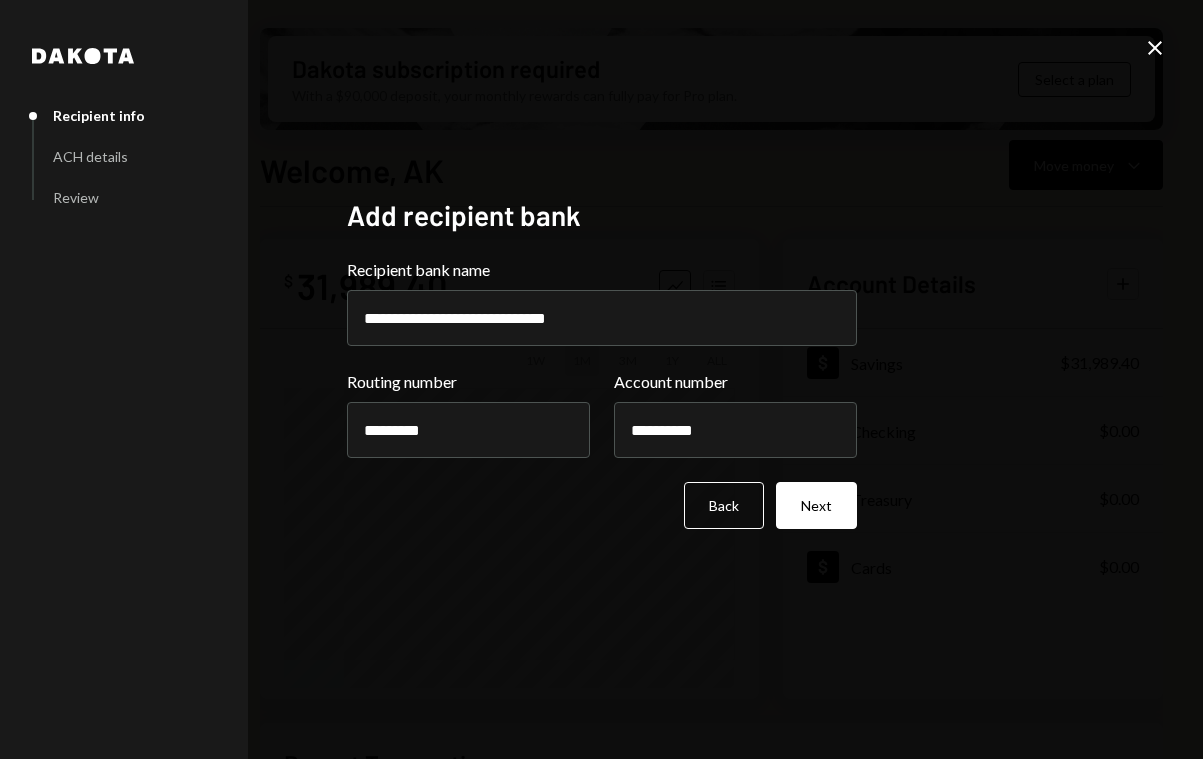 type on "**********" 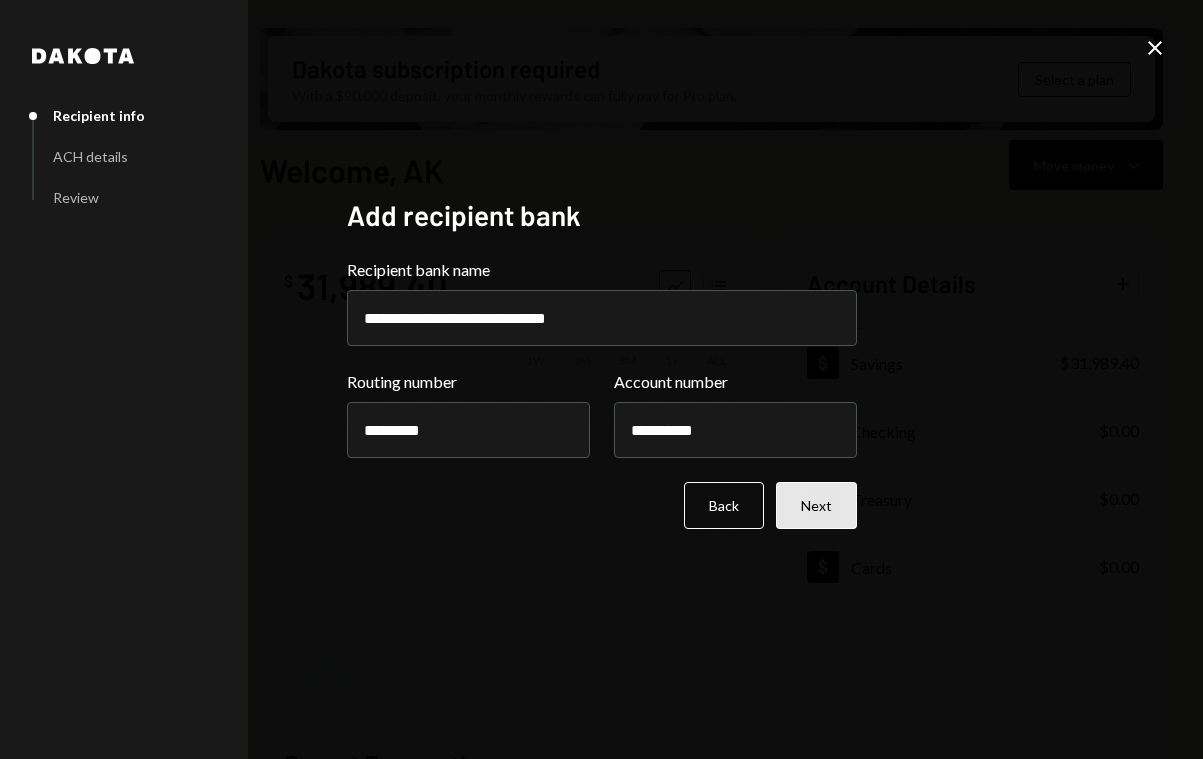 click on "Next" at bounding box center (816, 505) 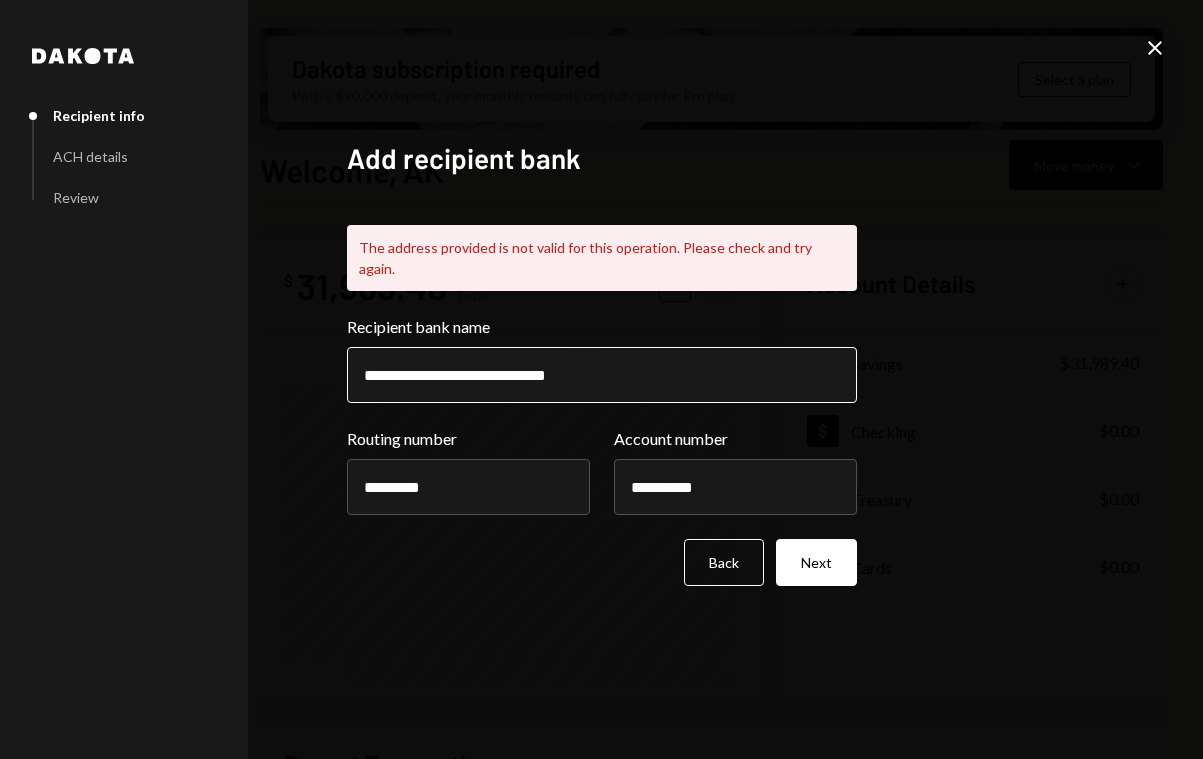 click on "**********" at bounding box center (602, 375) 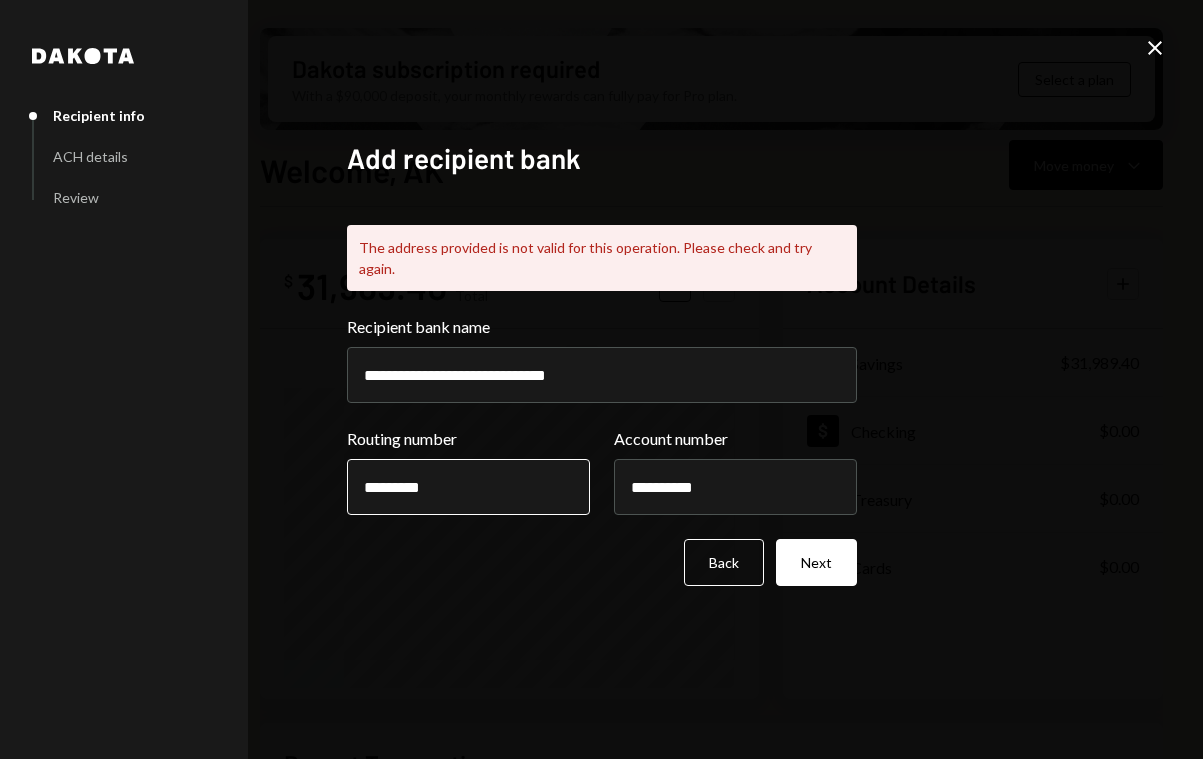 click on "*********" at bounding box center (468, 487) 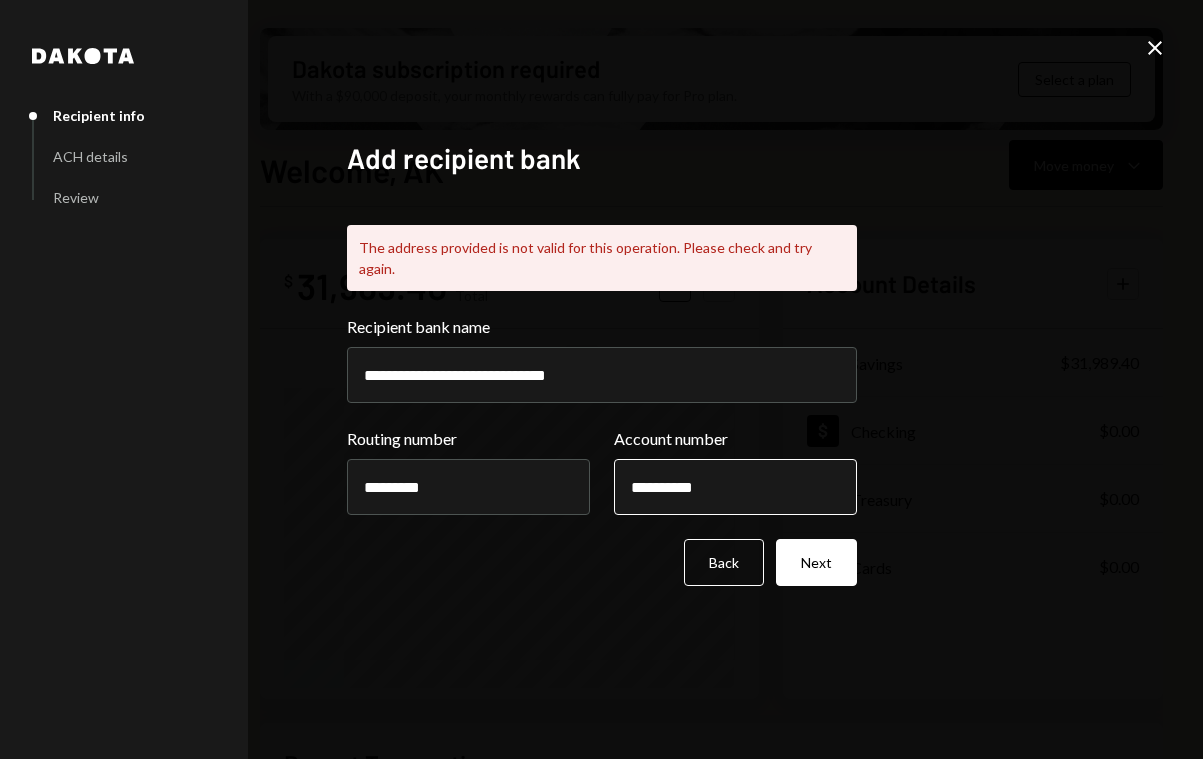 click on "**********" at bounding box center [735, 487] 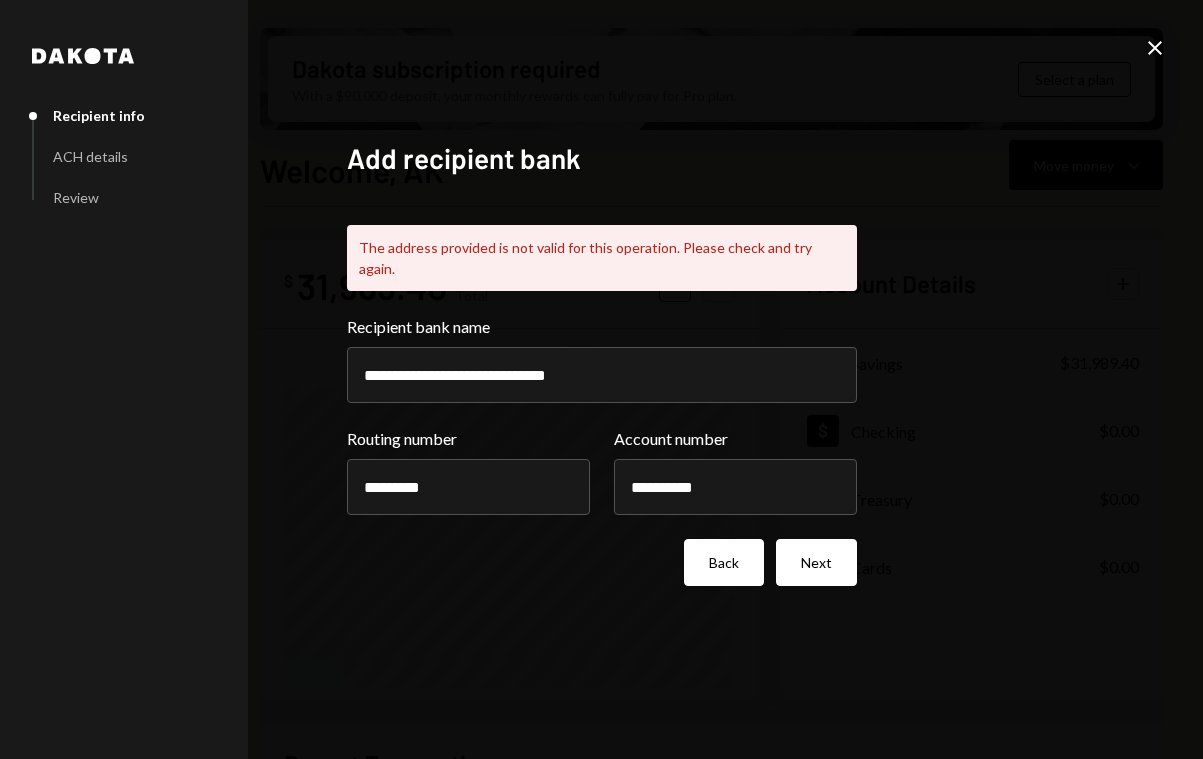 click on "Back" at bounding box center (724, 562) 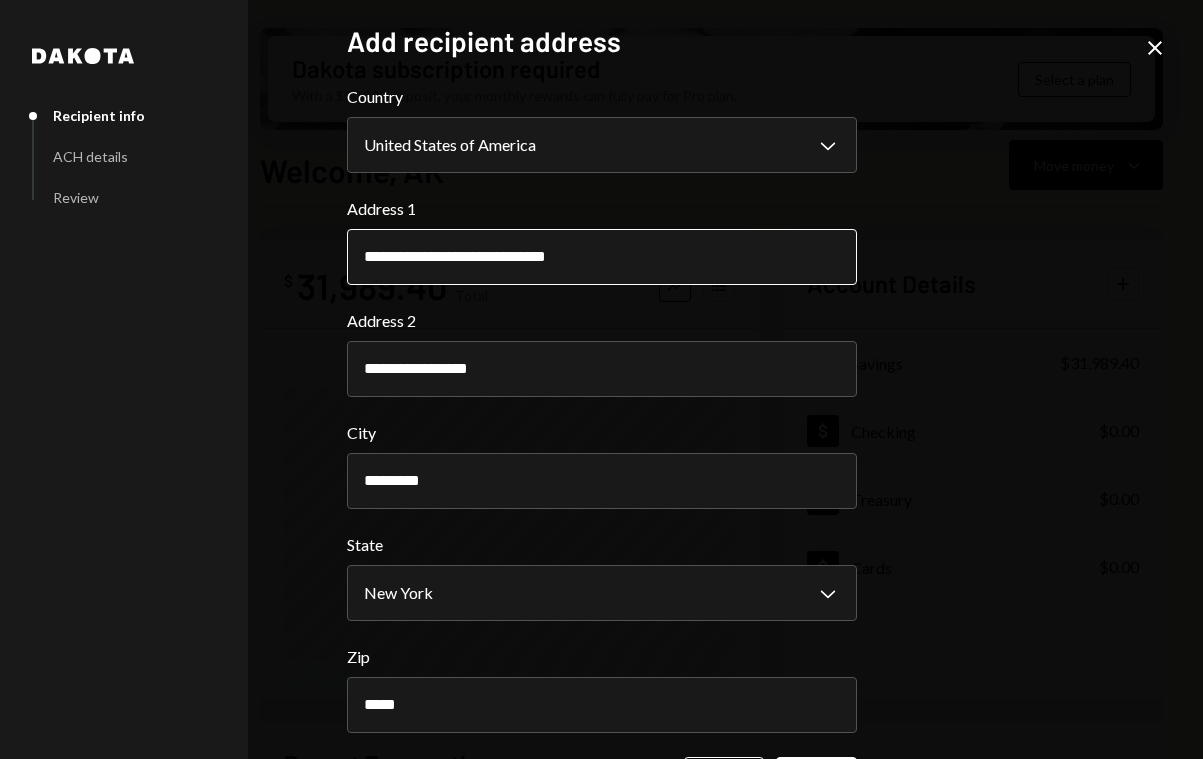 click on "**********" at bounding box center [602, 257] 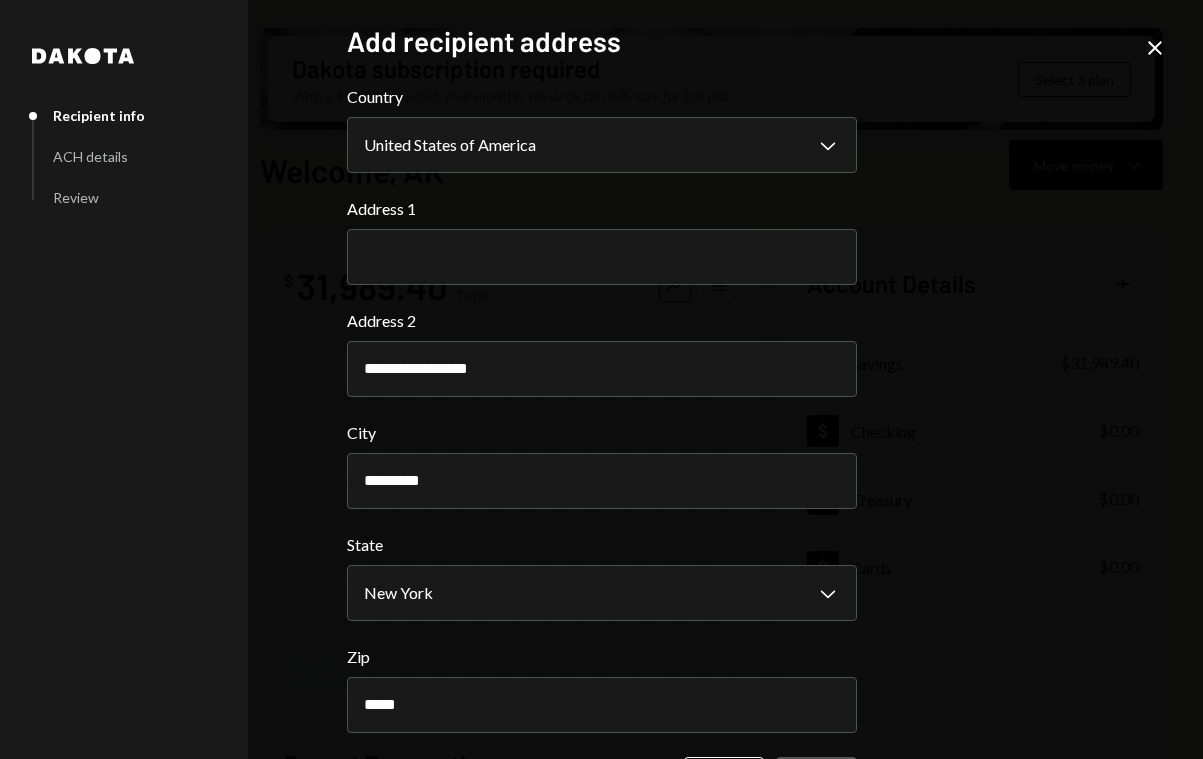type 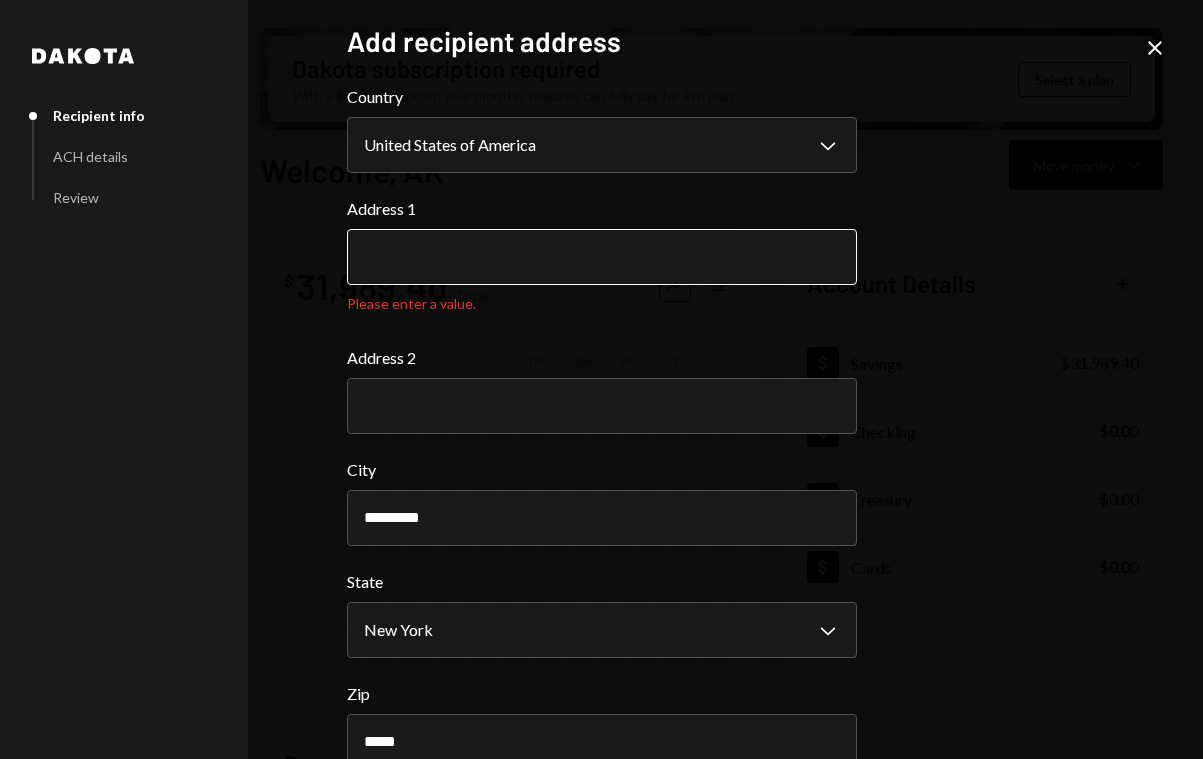 type 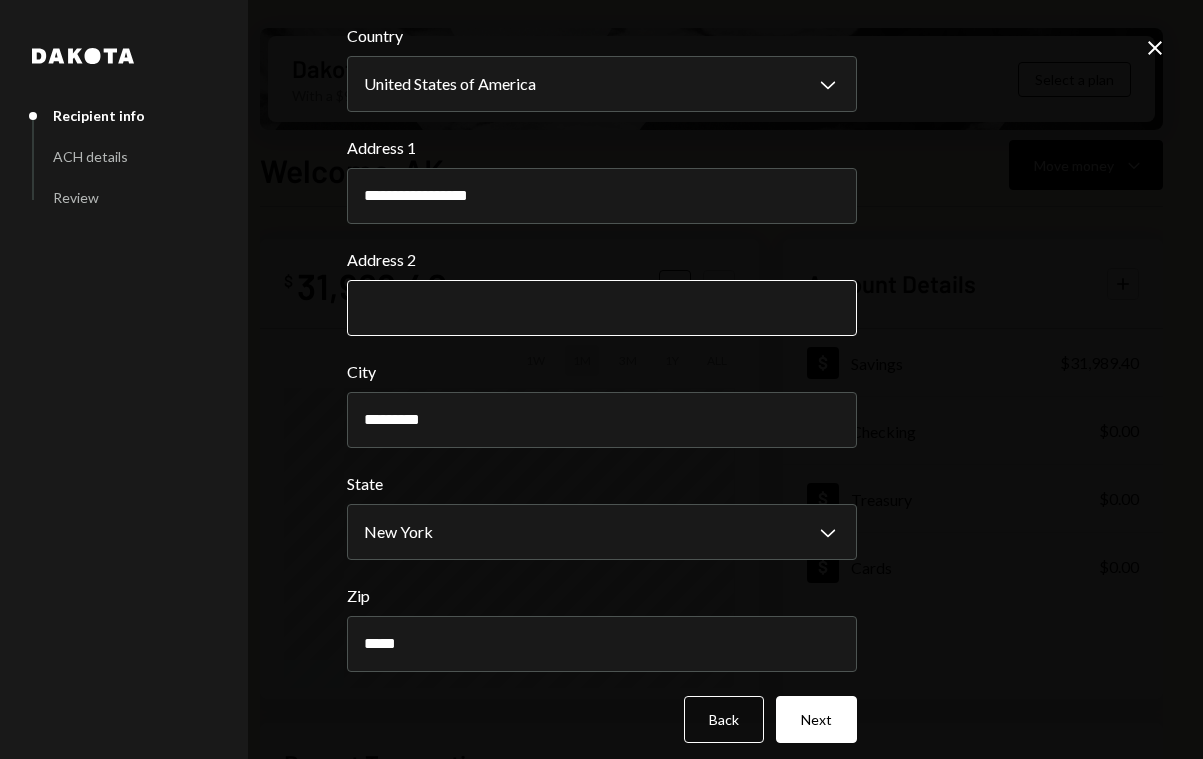 scroll, scrollTop: 76, scrollLeft: 0, axis: vertical 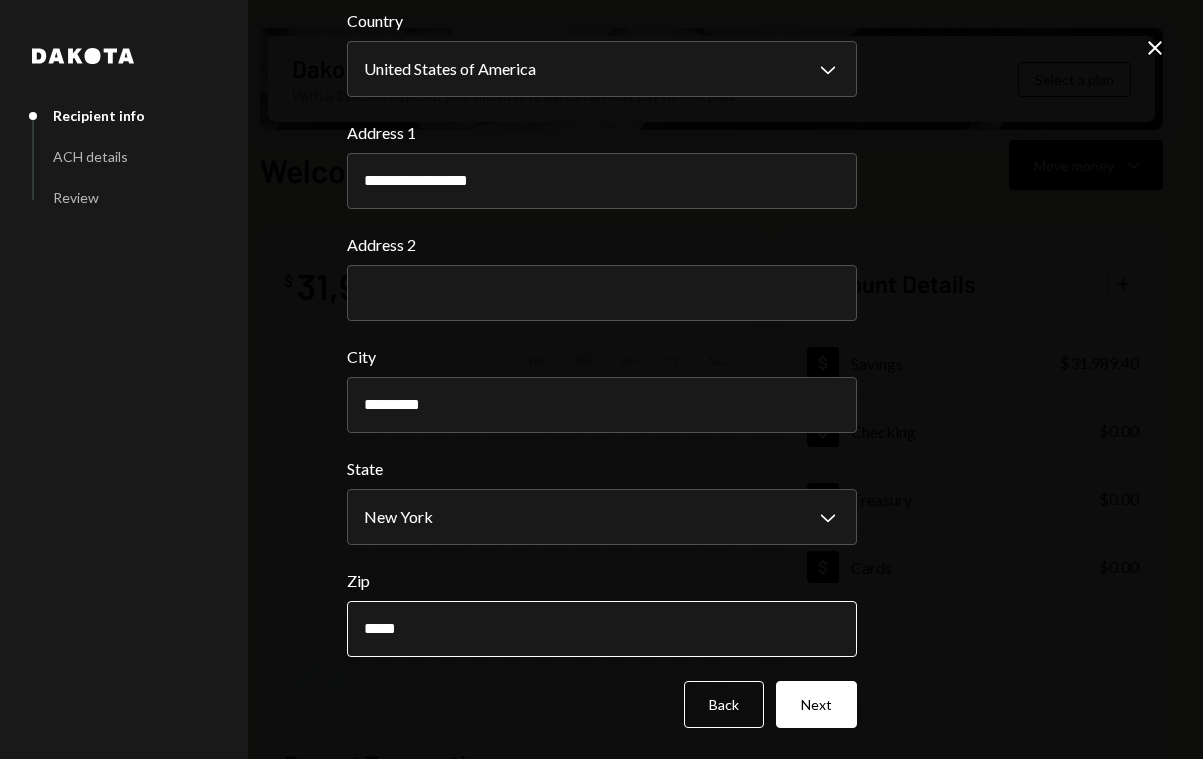 click on "**********" at bounding box center [602, 368] 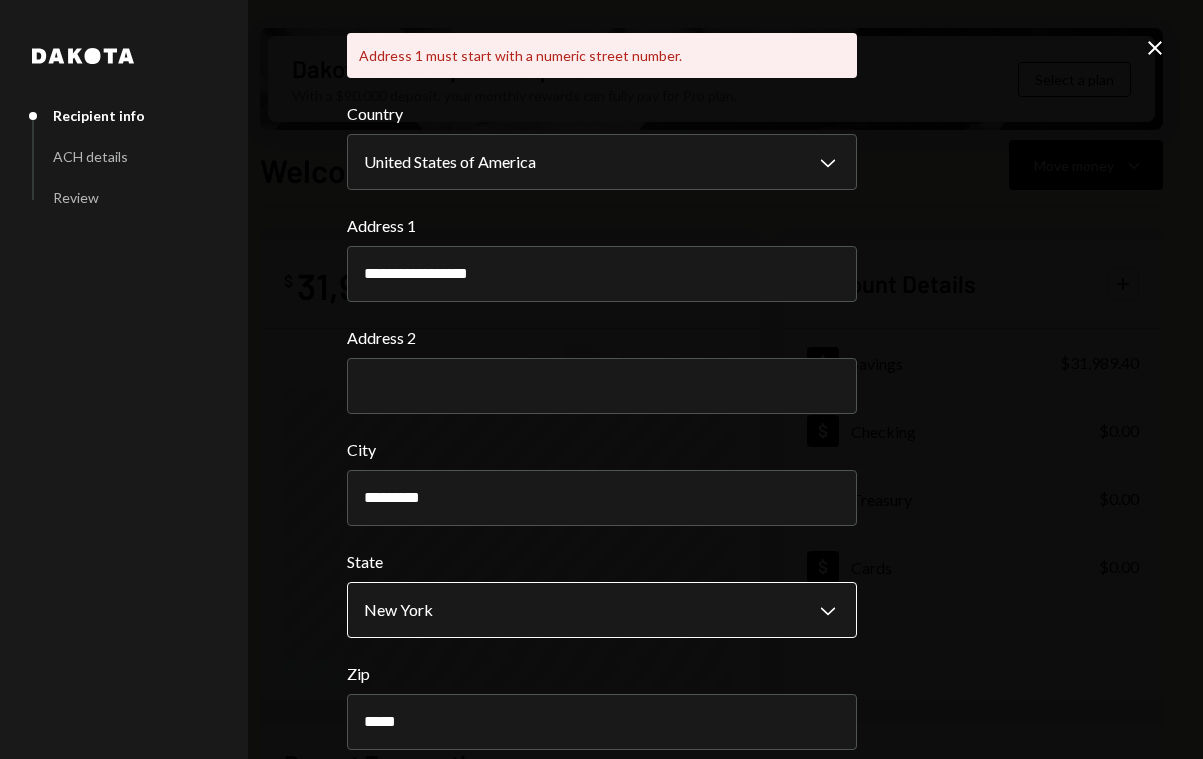 scroll, scrollTop: 46, scrollLeft: 0, axis: vertical 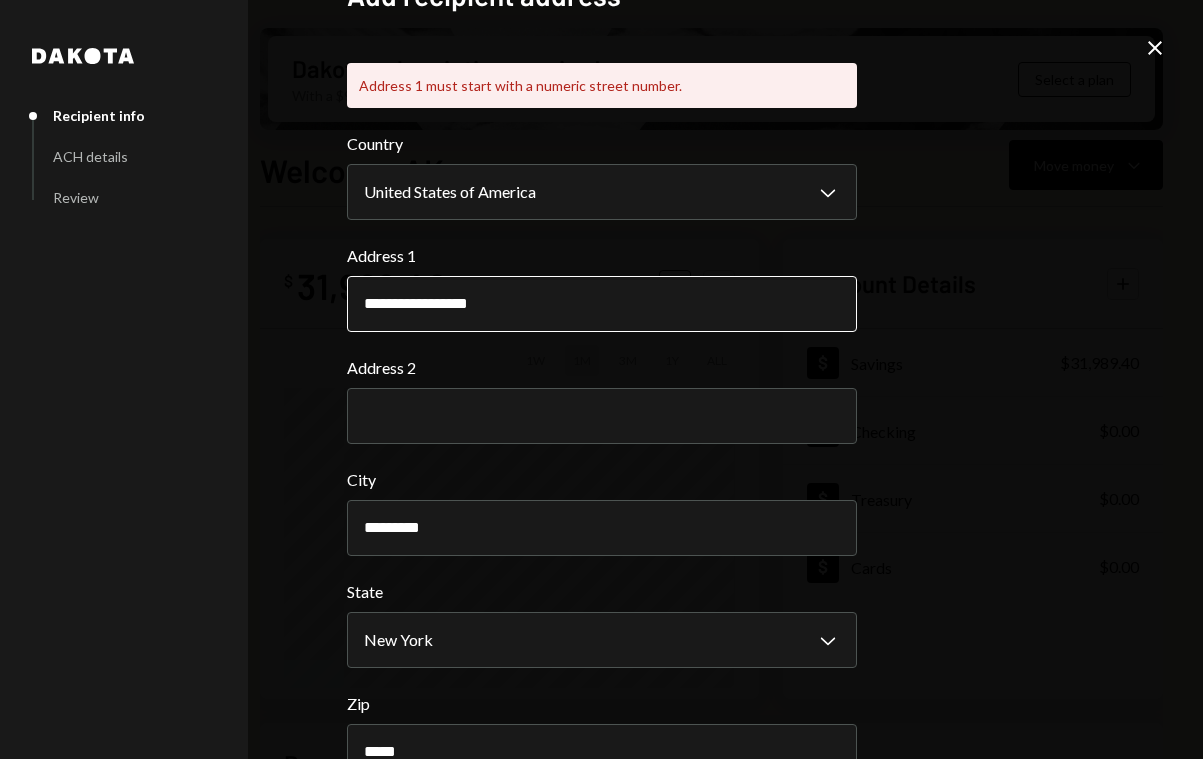 click on "**********" at bounding box center [602, 304] 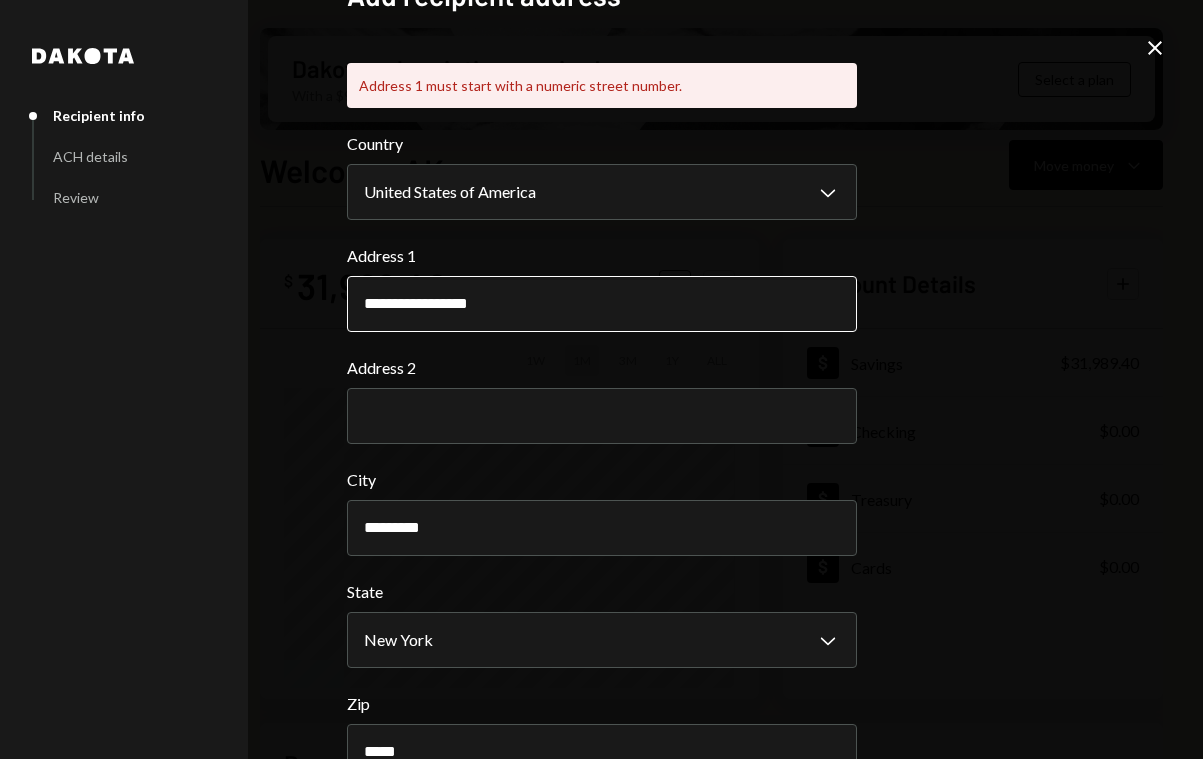 click on "**********" at bounding box center (602, 304) 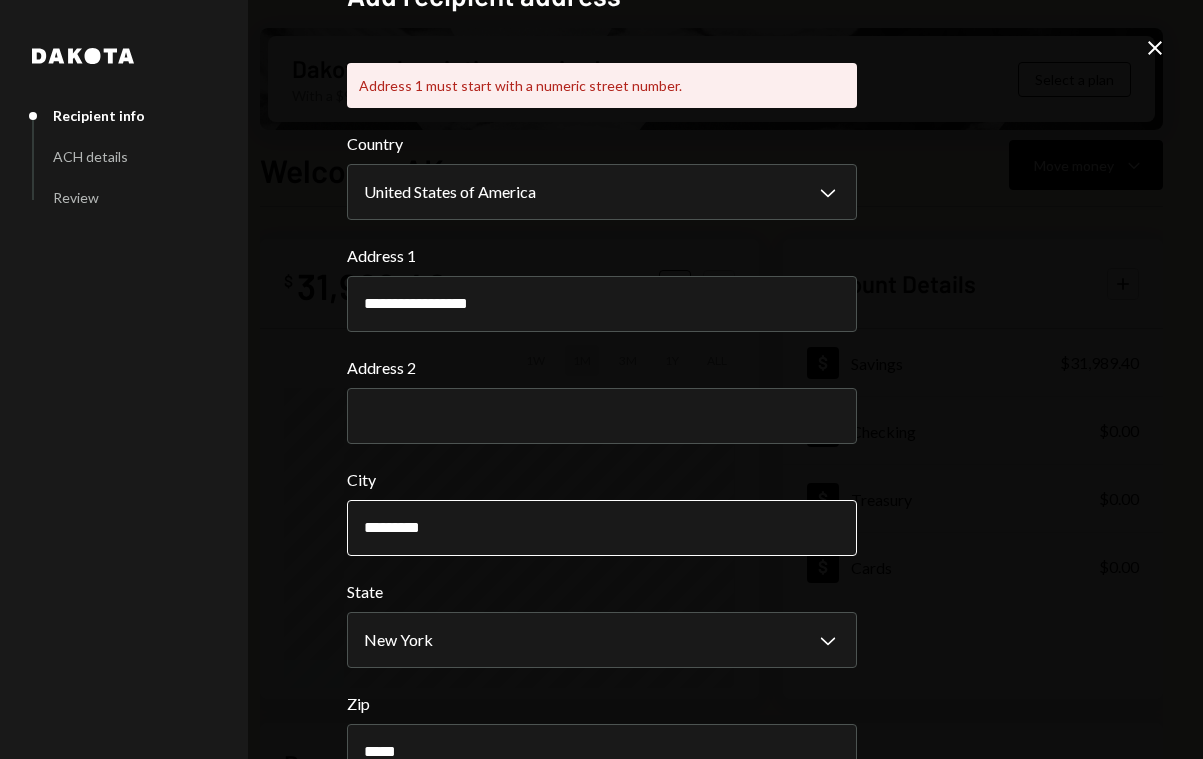scroll, scrollTop: 169, scrollLeft: 0, axis: vertical 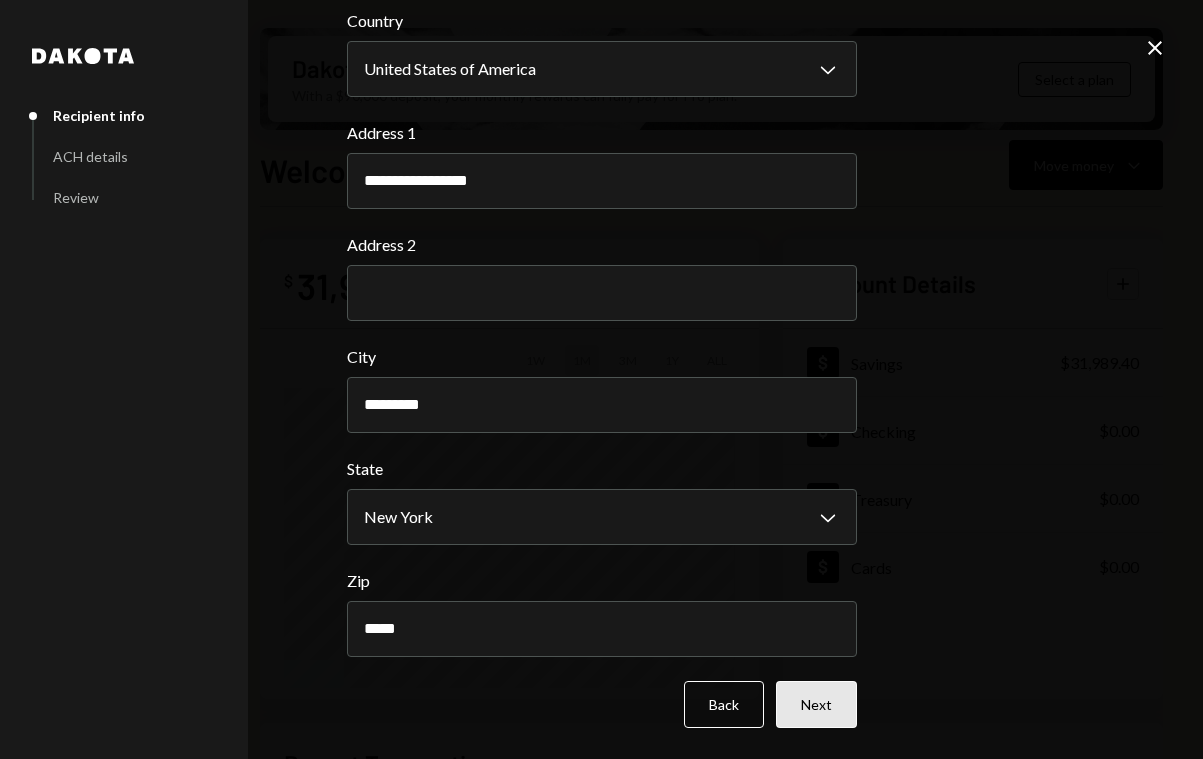 type on "**********" 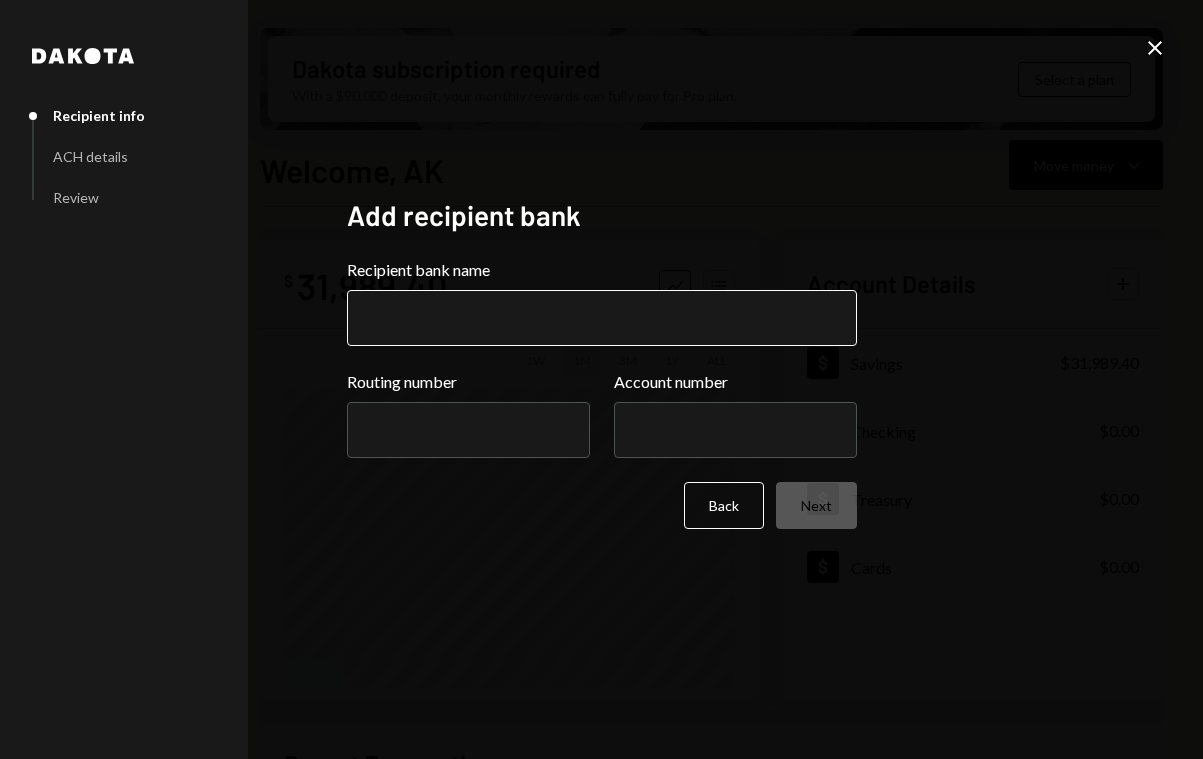 click on "Recipient bank name" at bounding box center (602, 318) 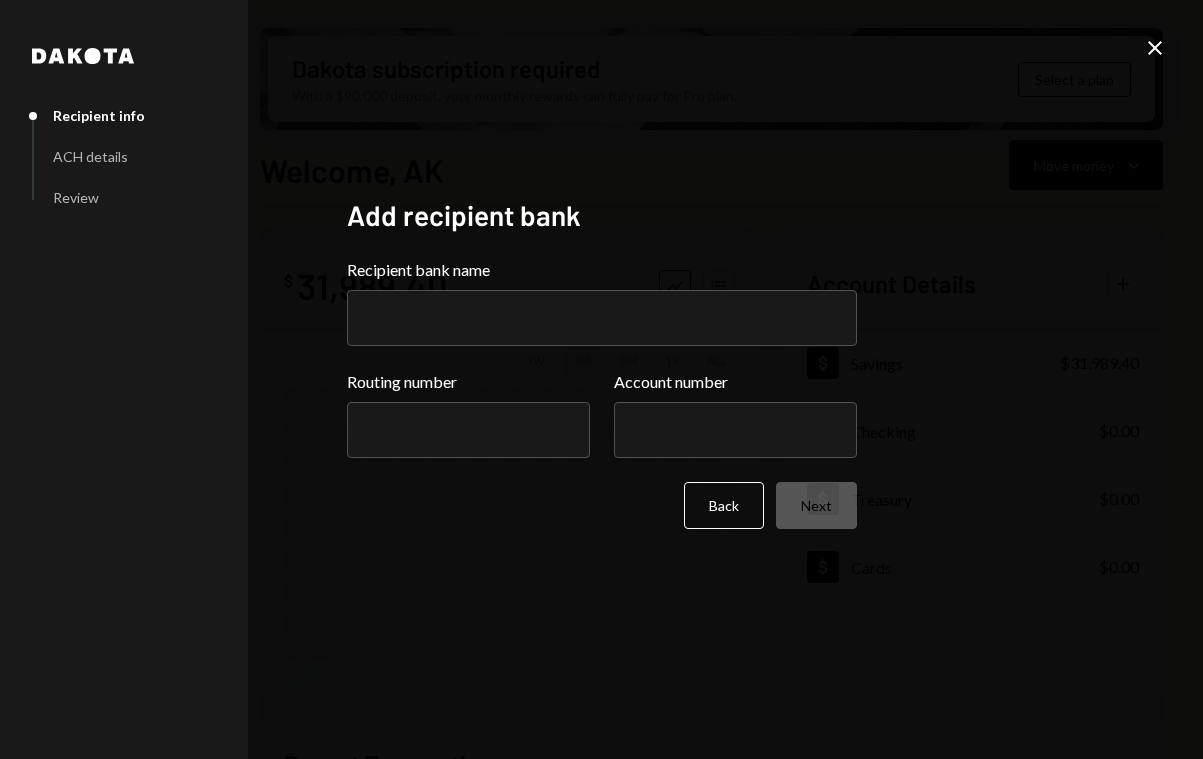 paste on "**********" 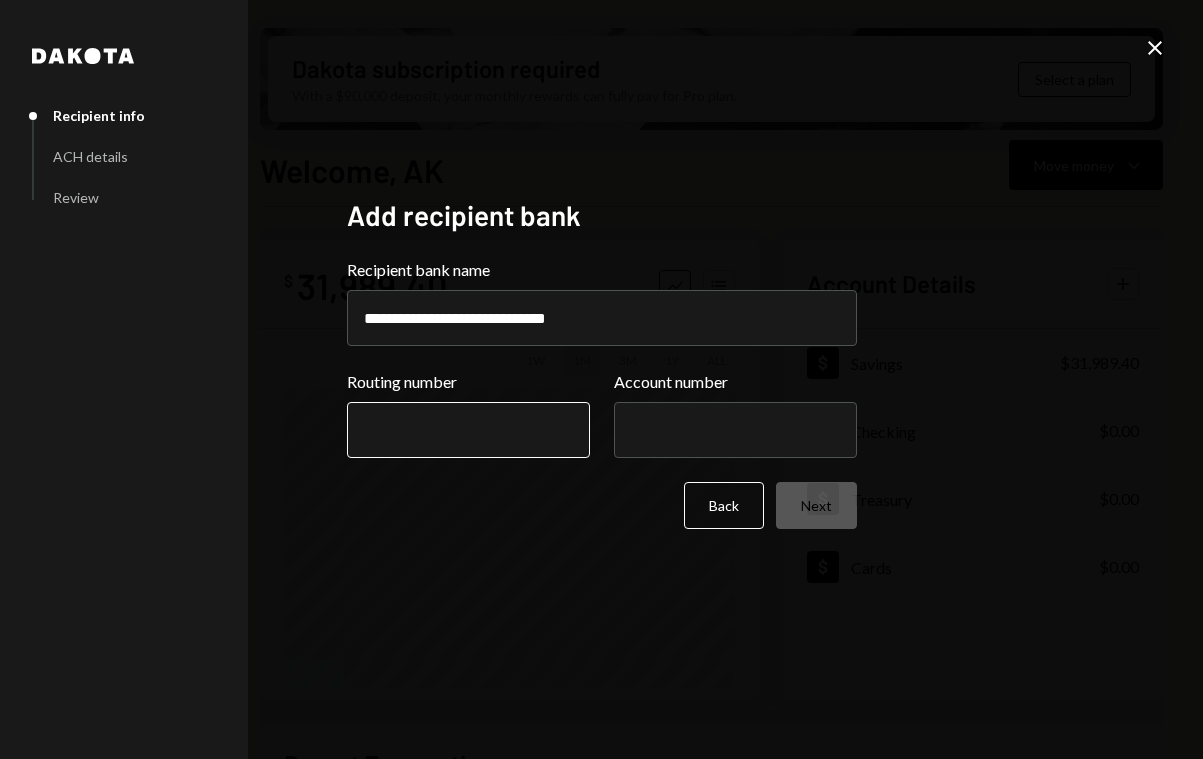type on "**********" 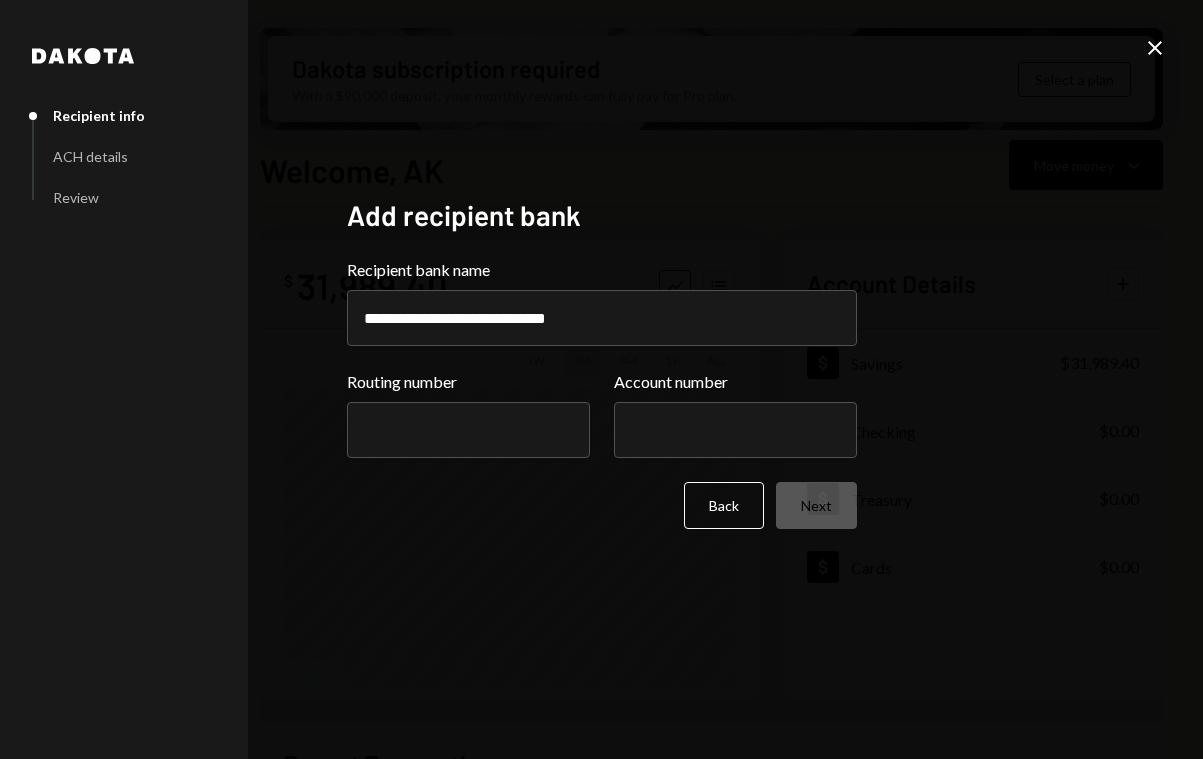 paste on "*********" 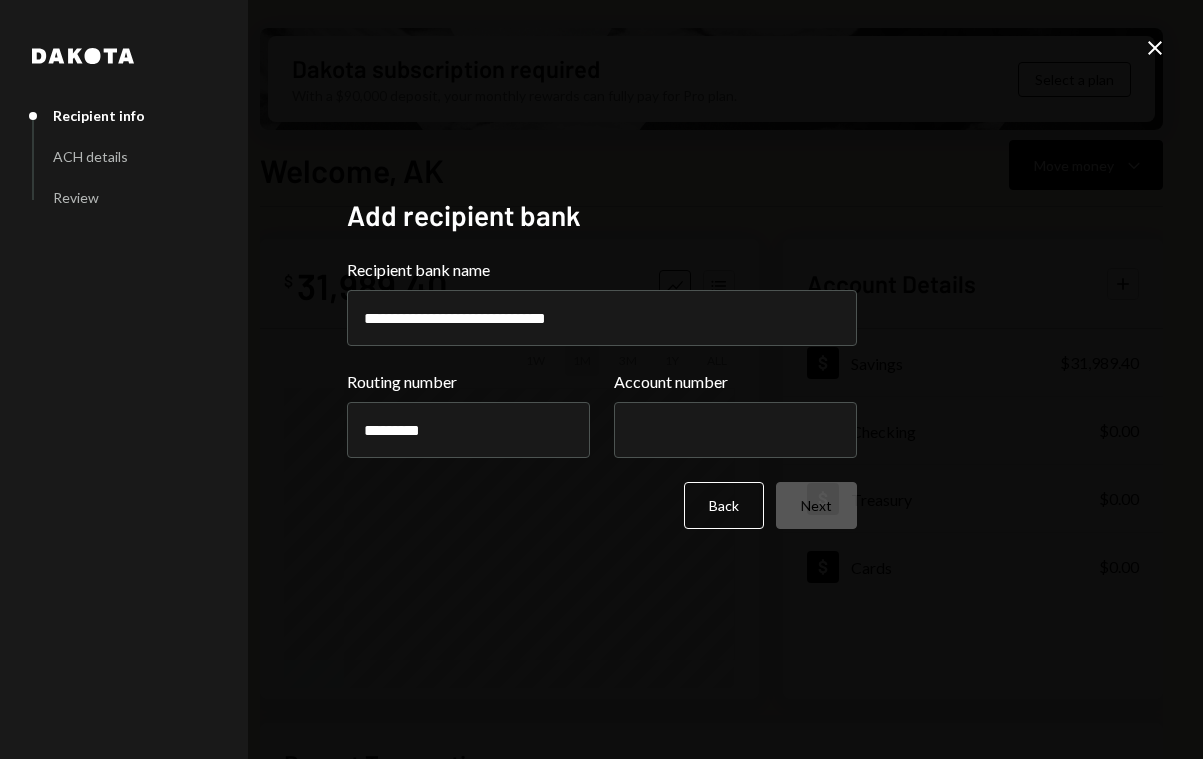 type on "*********" 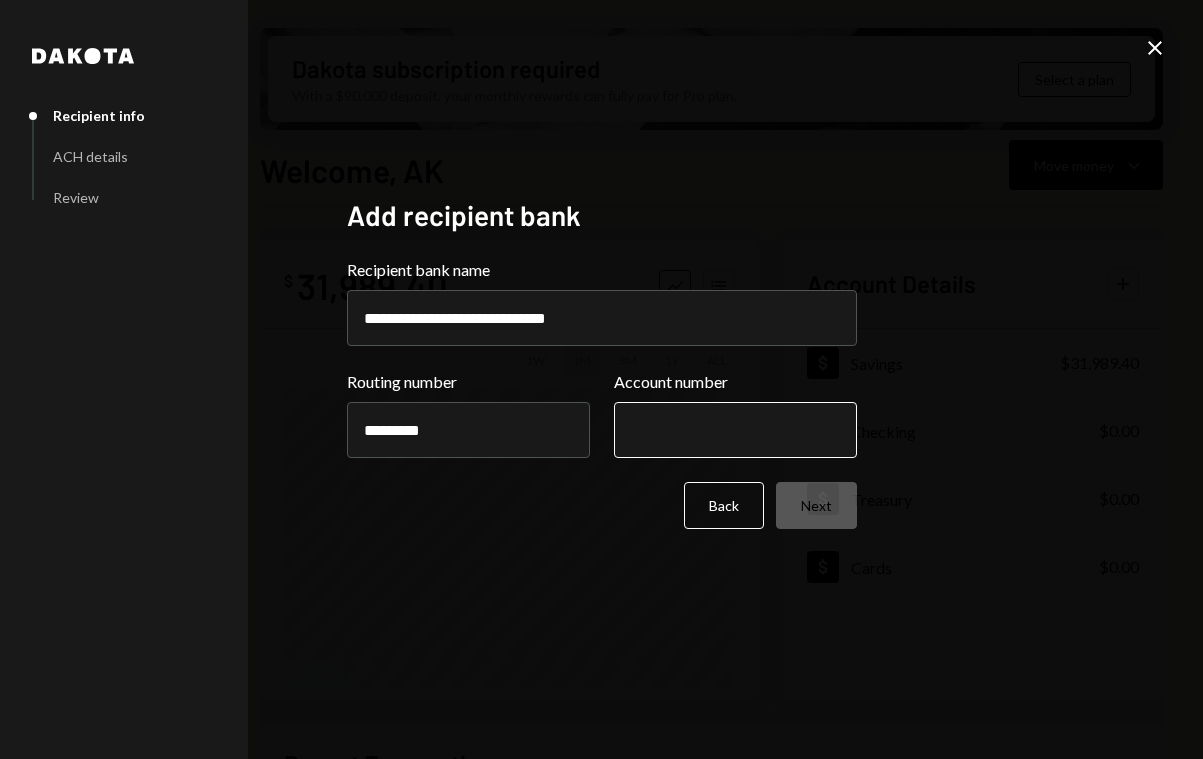 click on "Account number" at bounding box center [735, 430] 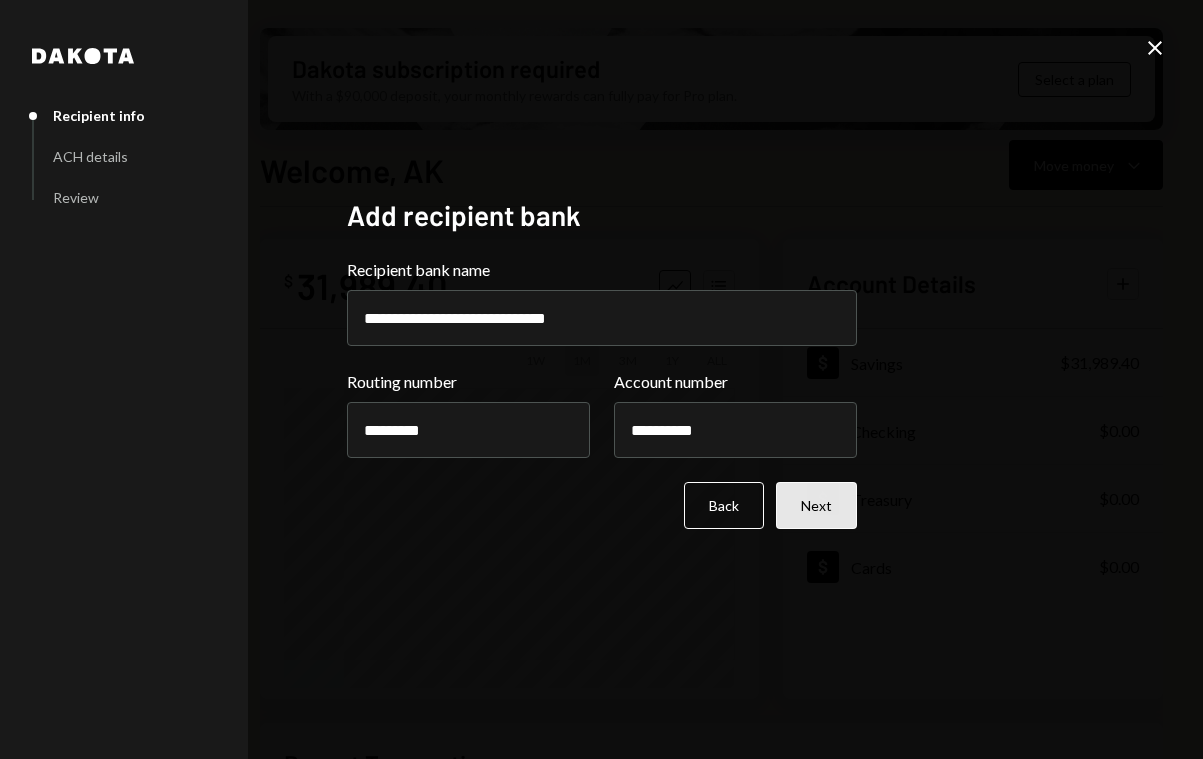 type on "**********" 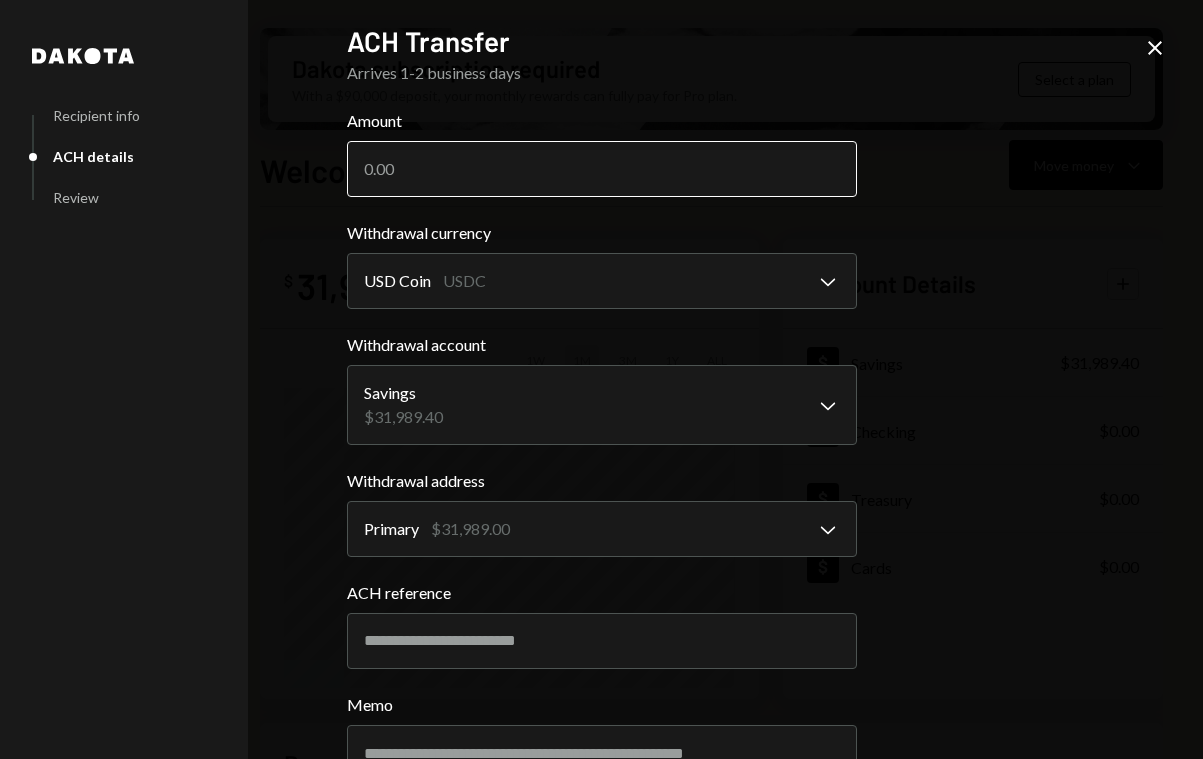 click on "Amount" at bounding box center (602, 169) 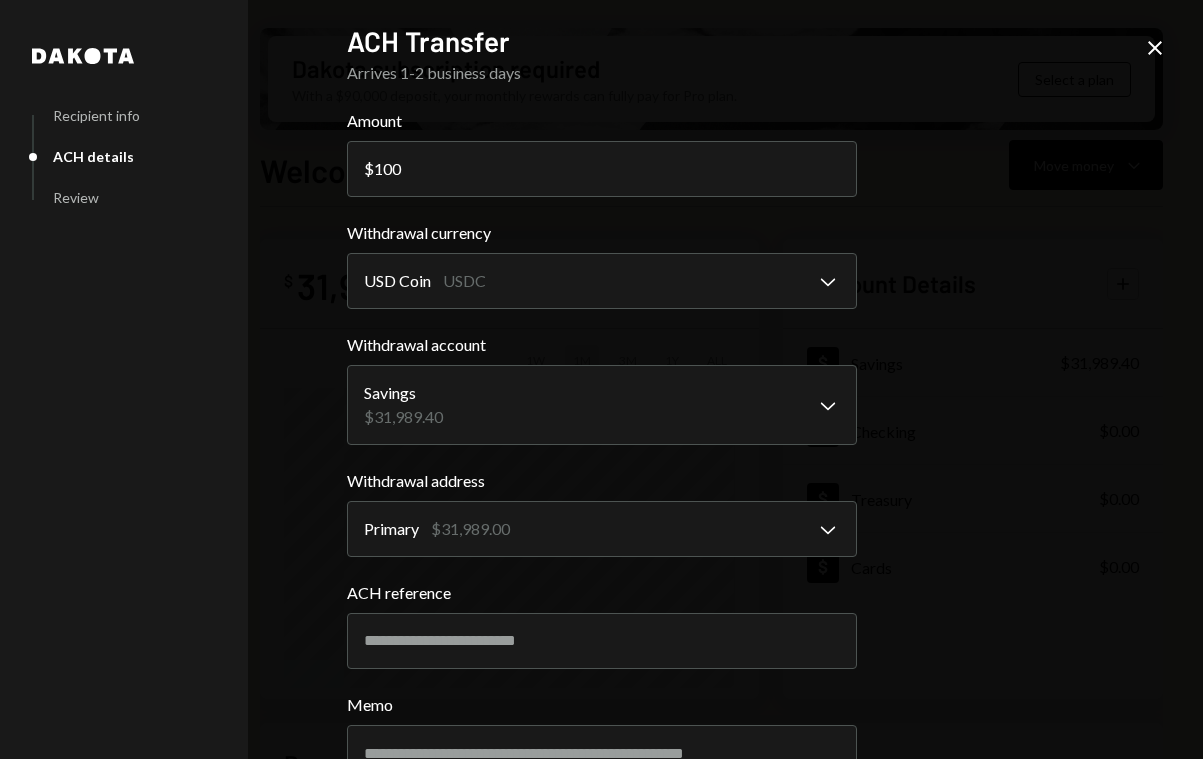 type on "100" 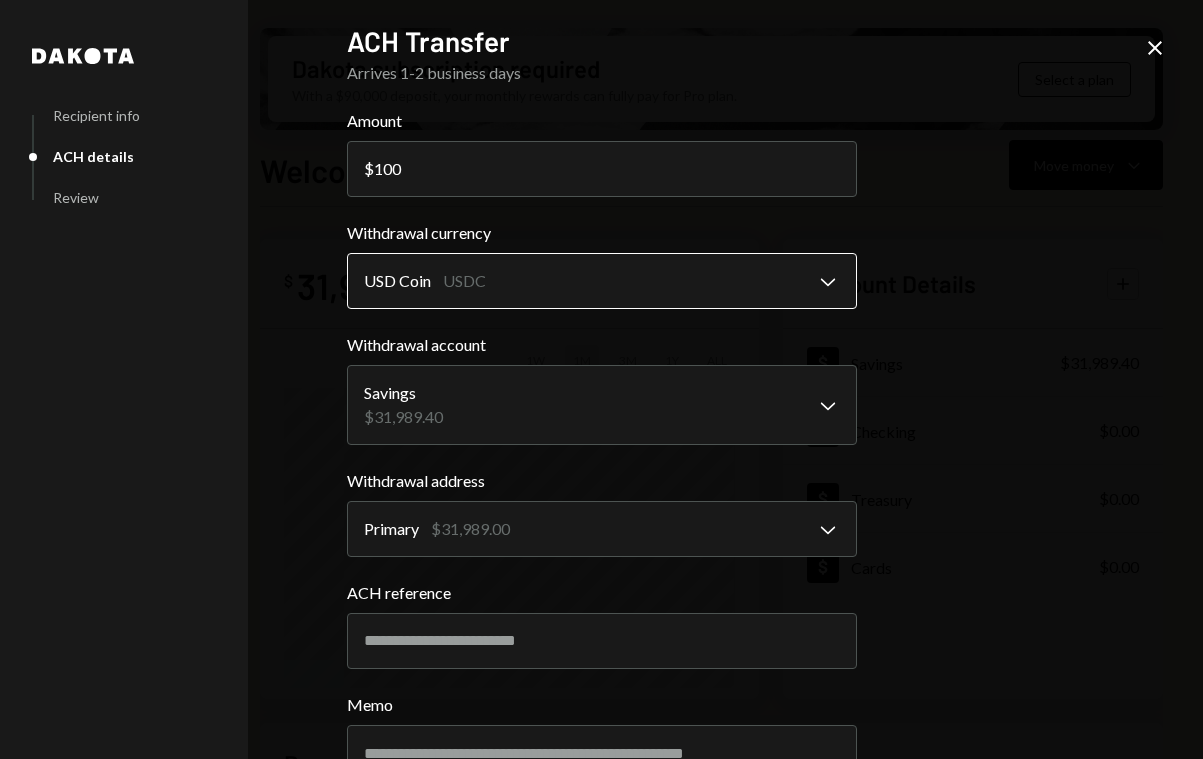 scroll, scrollTop: 68, scrollLeft: 0, axis: vertical 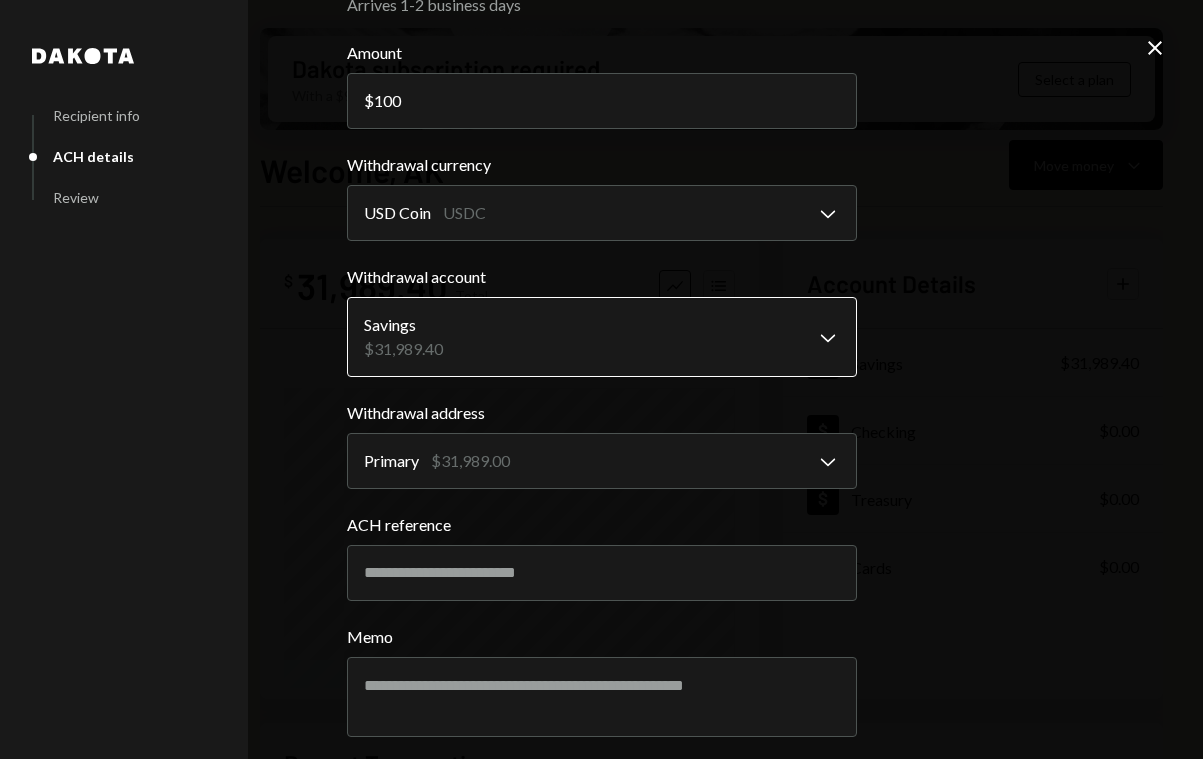 click on "**********" at bounding box center [601, 379] 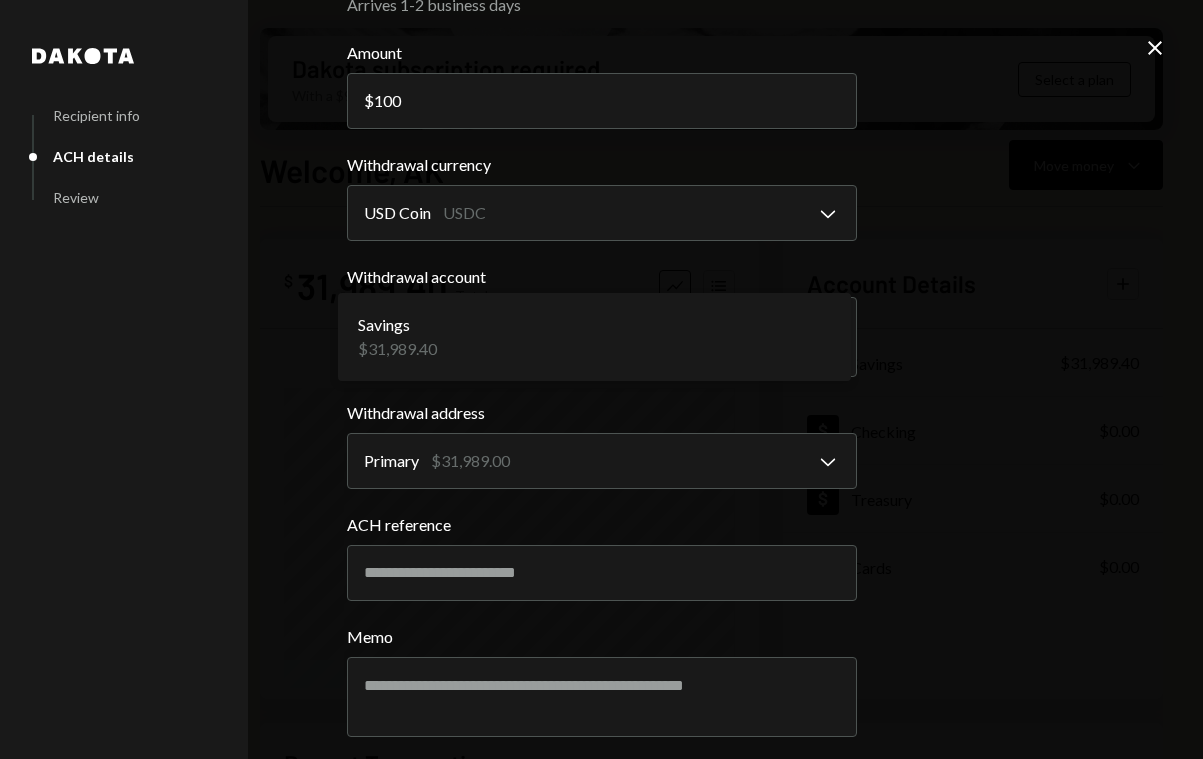click on "**********" at bounding box center (602, 424) 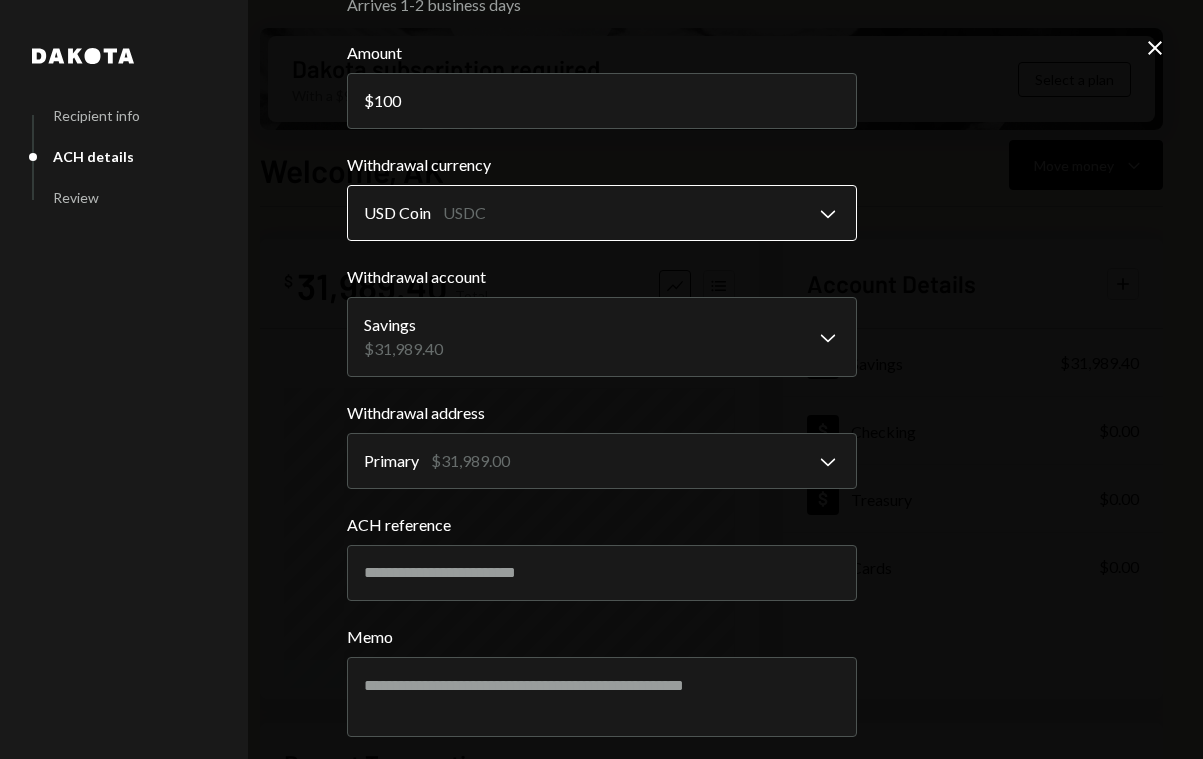 click on "**********" at bounding box center (601, 379) 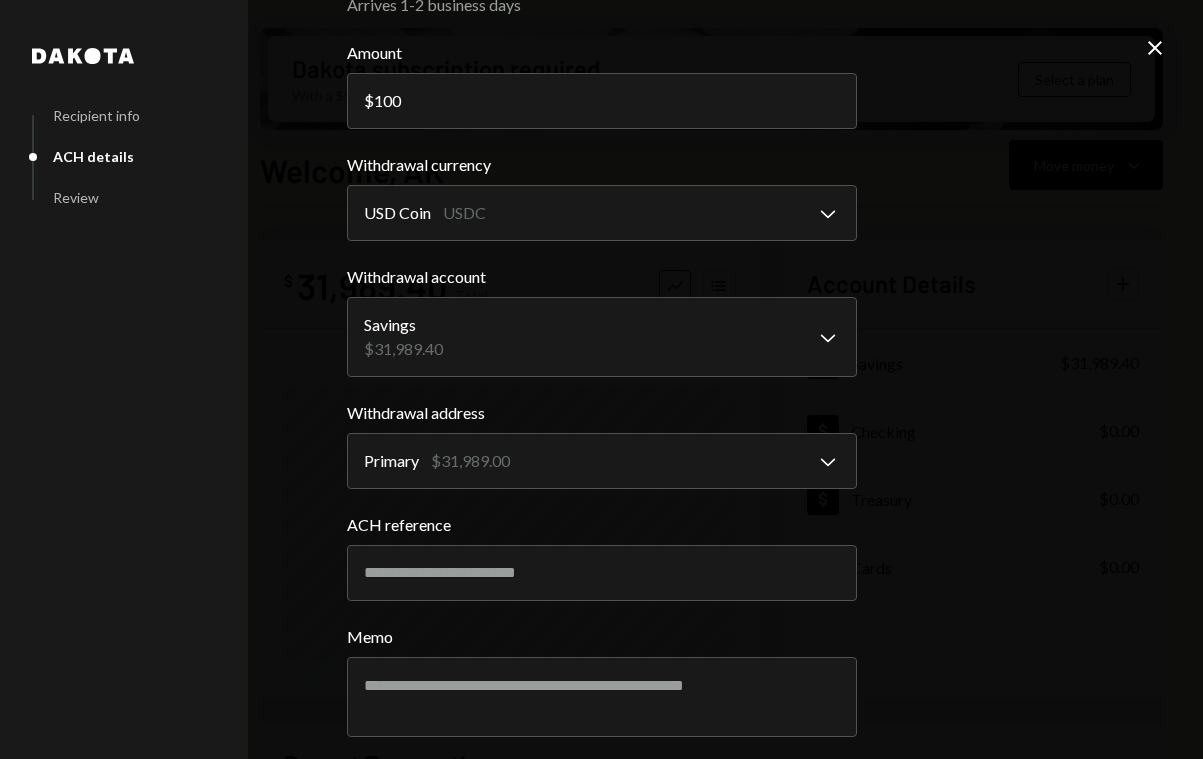 scroll, scrollTop: 144, scrollLeft: 0, axis: vertical 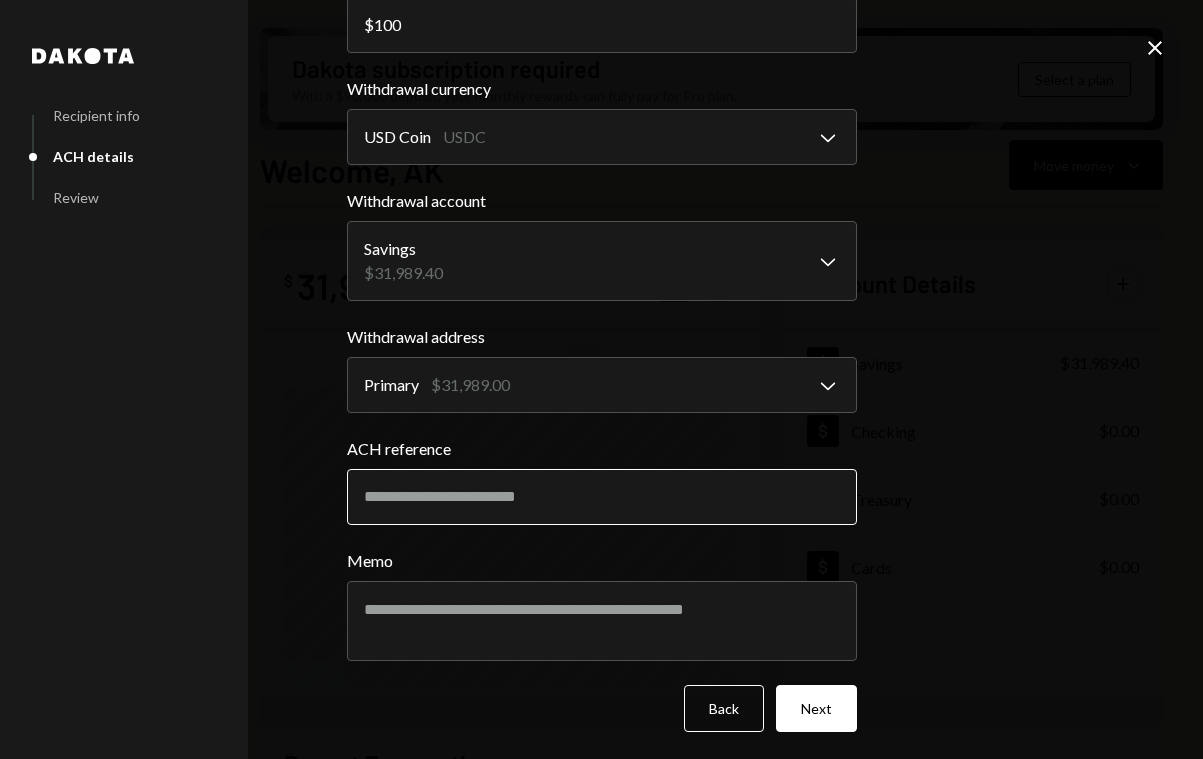 click on "ACH reference" at bounding box center (602, 497) 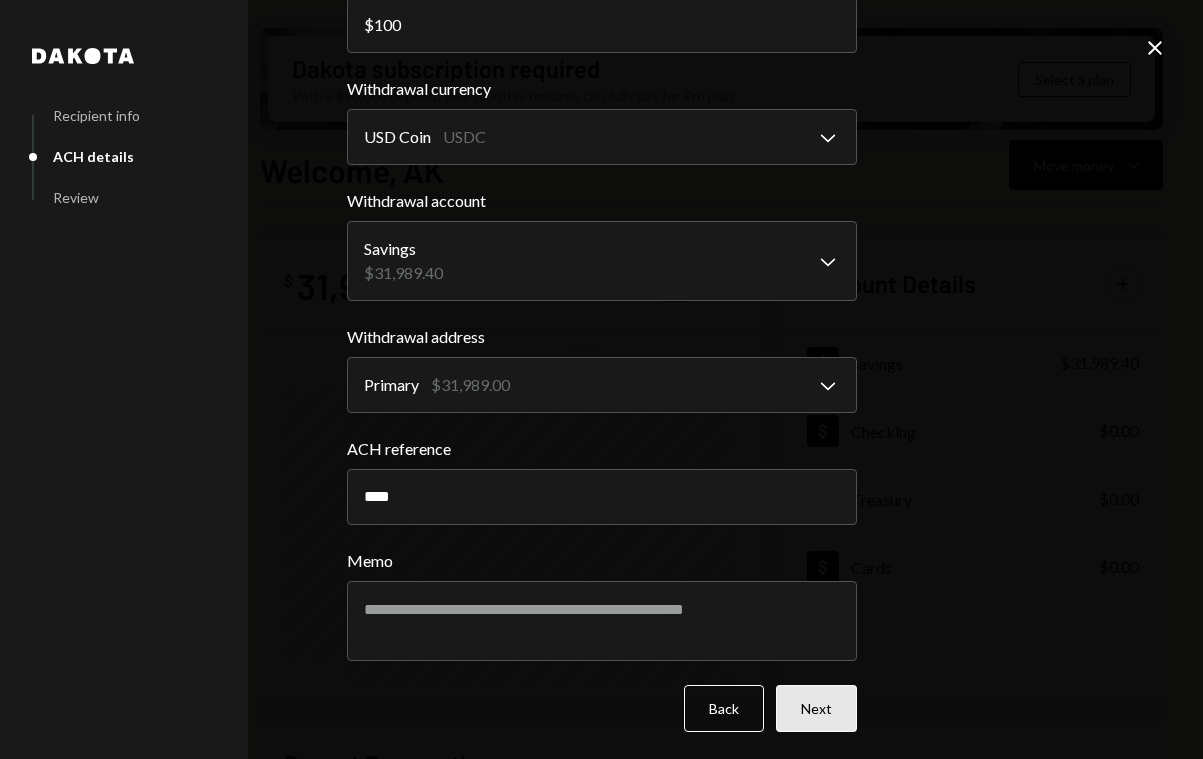 type on "****" 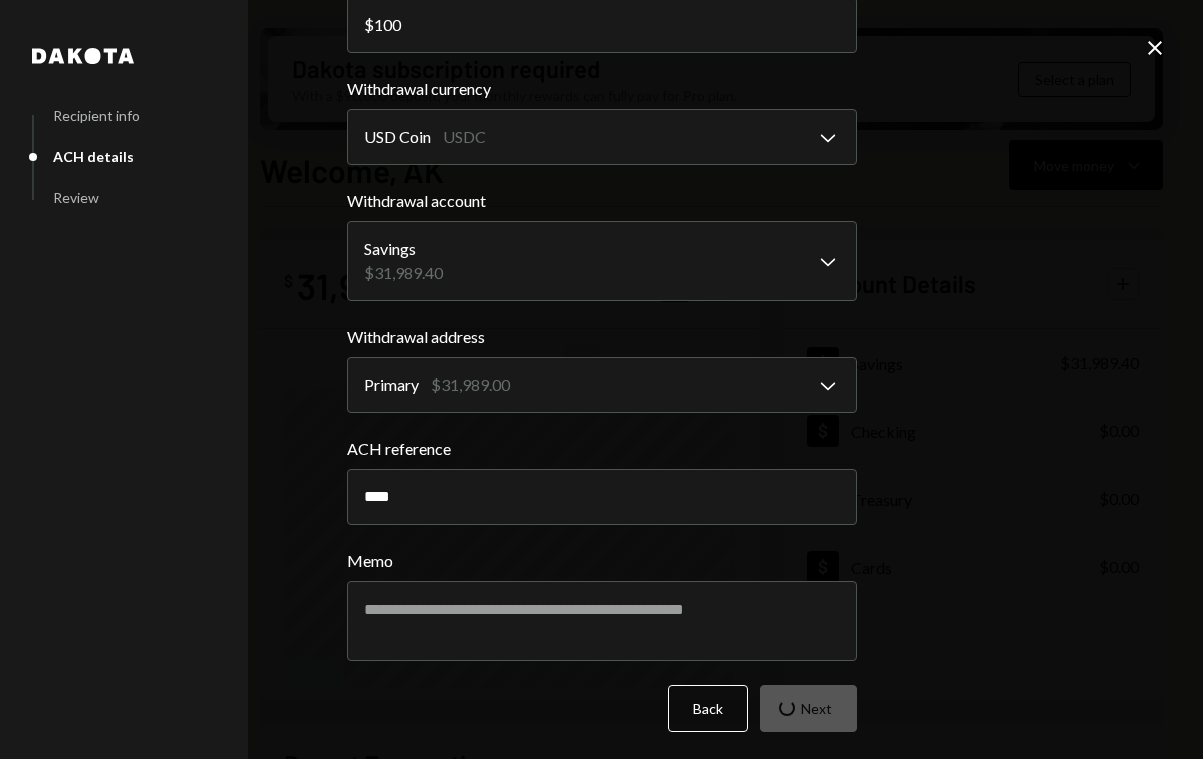 scroll, scrollTop: 0, scrollLeft: 0, axis: both 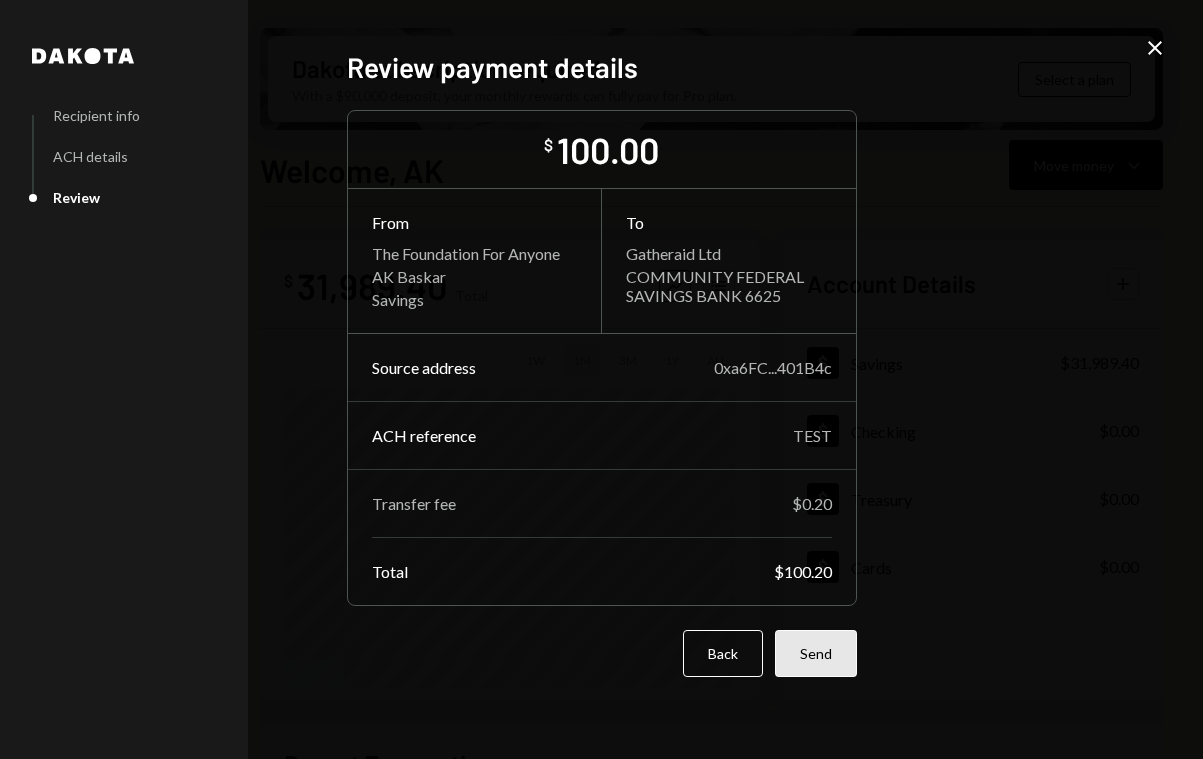 click on "Send" at bounding box center (816, 653) 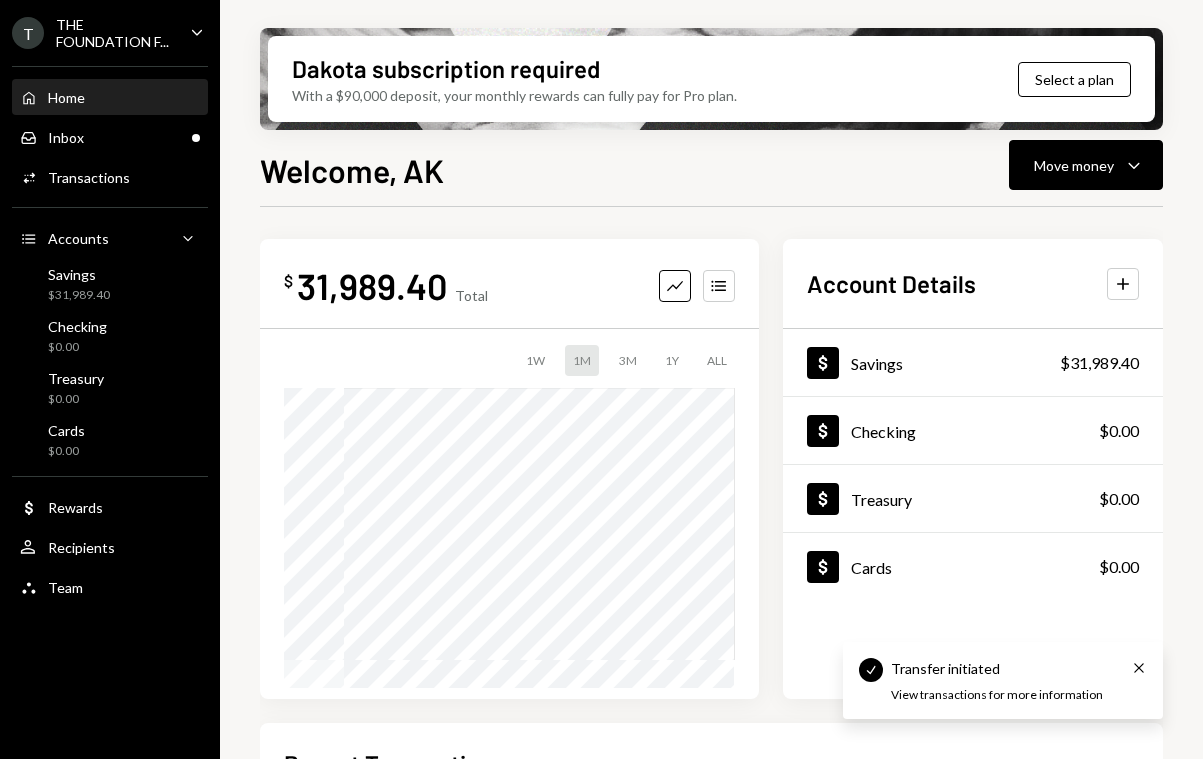 click on "View transactions for more information" at bounding box center (997, 695) 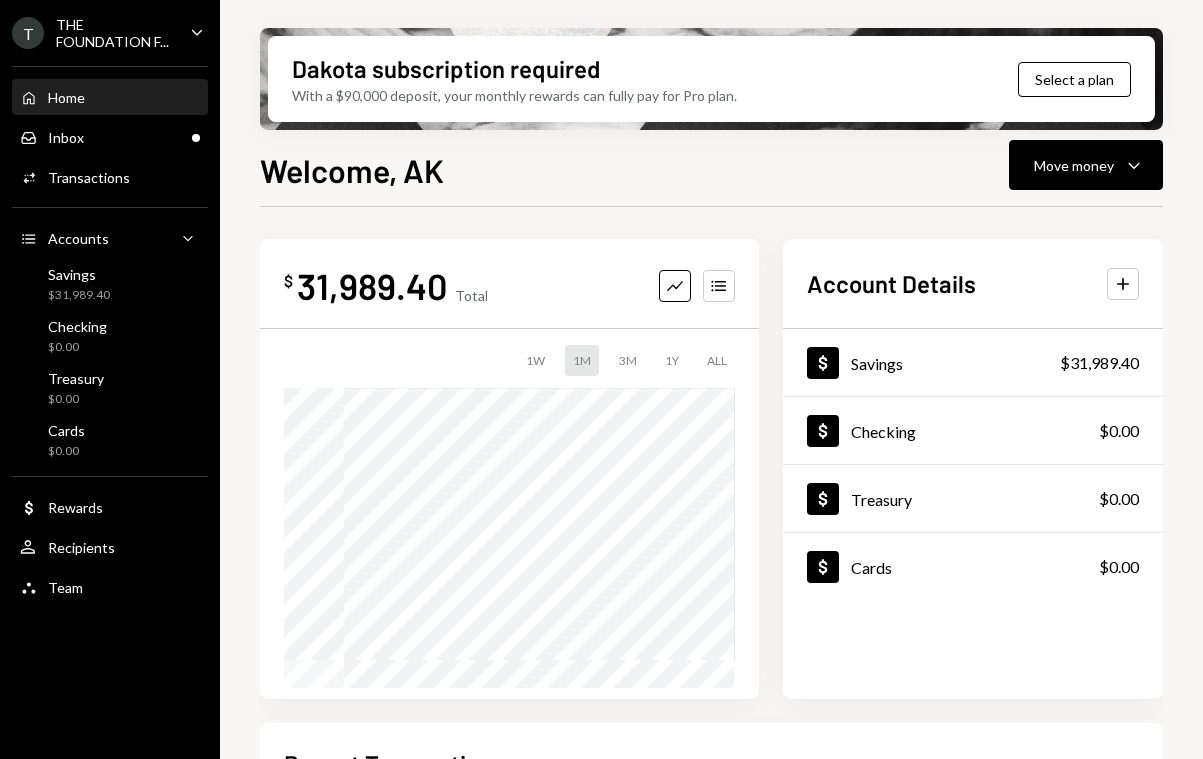 click on "Withdrawal account
$31,989.40
Aug 04, 2025
Account Details Plus Dollar Savings $31,989.40 Dollar Checking $0.00 Dollar Treasury $0.00 Dollar Cards $0.00 Recent Transactions View all Type Initiated By Initiated At Account Status Bank Payment $100.20 AK Baskar 10:52 PM Savings Review Right Arrow Deposit 16,352  USDC 0xb3d8...3549c9 Copy 03/26/2025 Savings Completed Deposit 15,637.4  USDC 0xb3d8...3549c9 Copy 02/07/2025 Savings Completed" at bounding box center [711, 654] 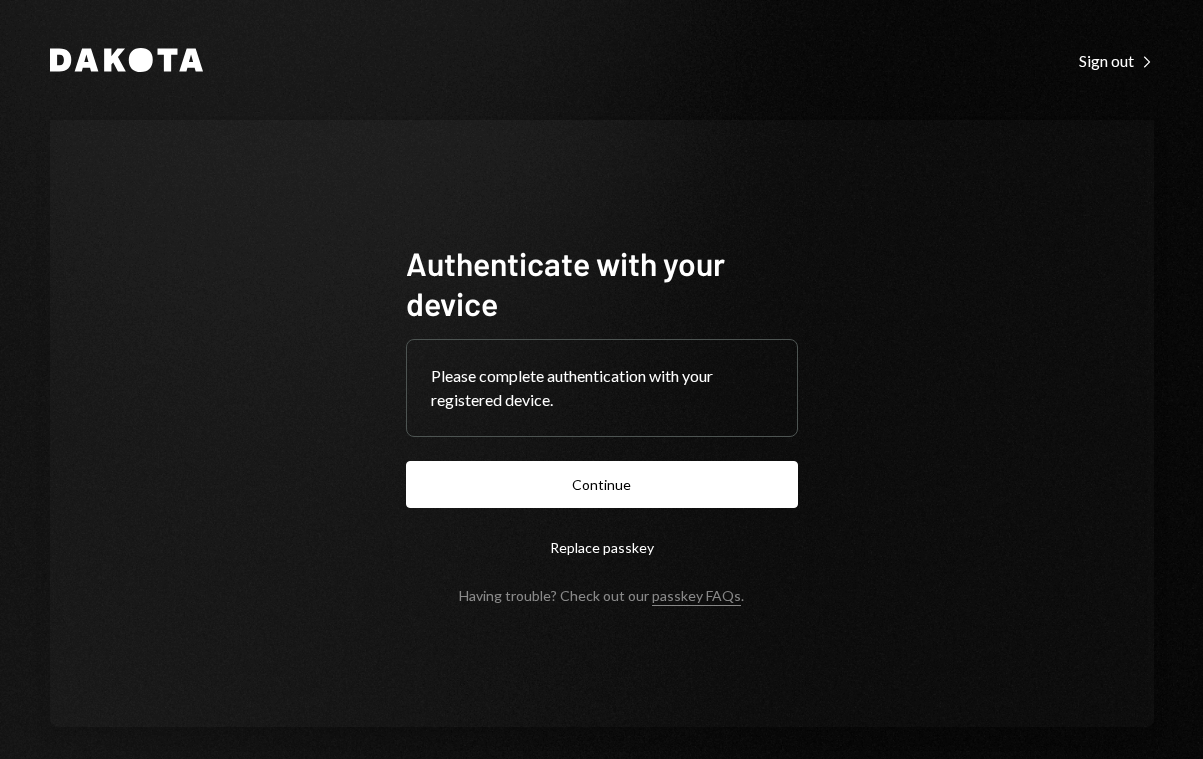 scroll, scrollTop: 0, scrollLeft: 0, axis: both 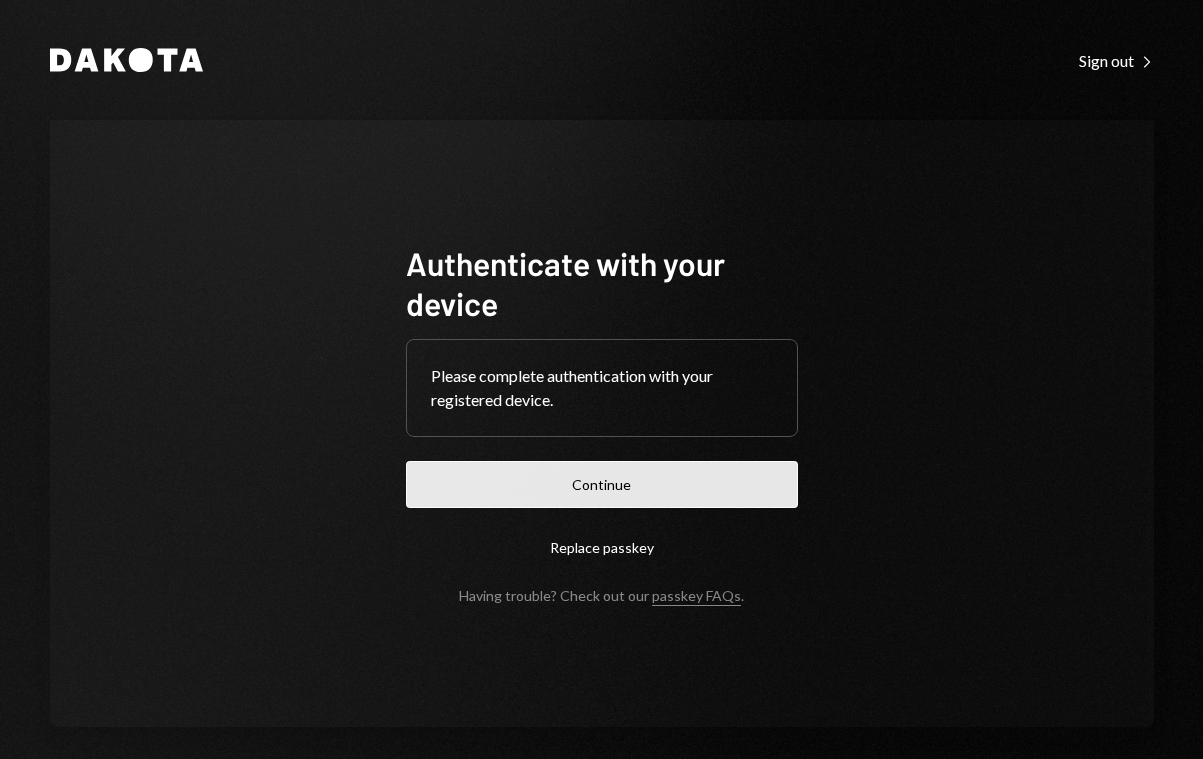 click on "Continue" at bounding box center [602, 484] 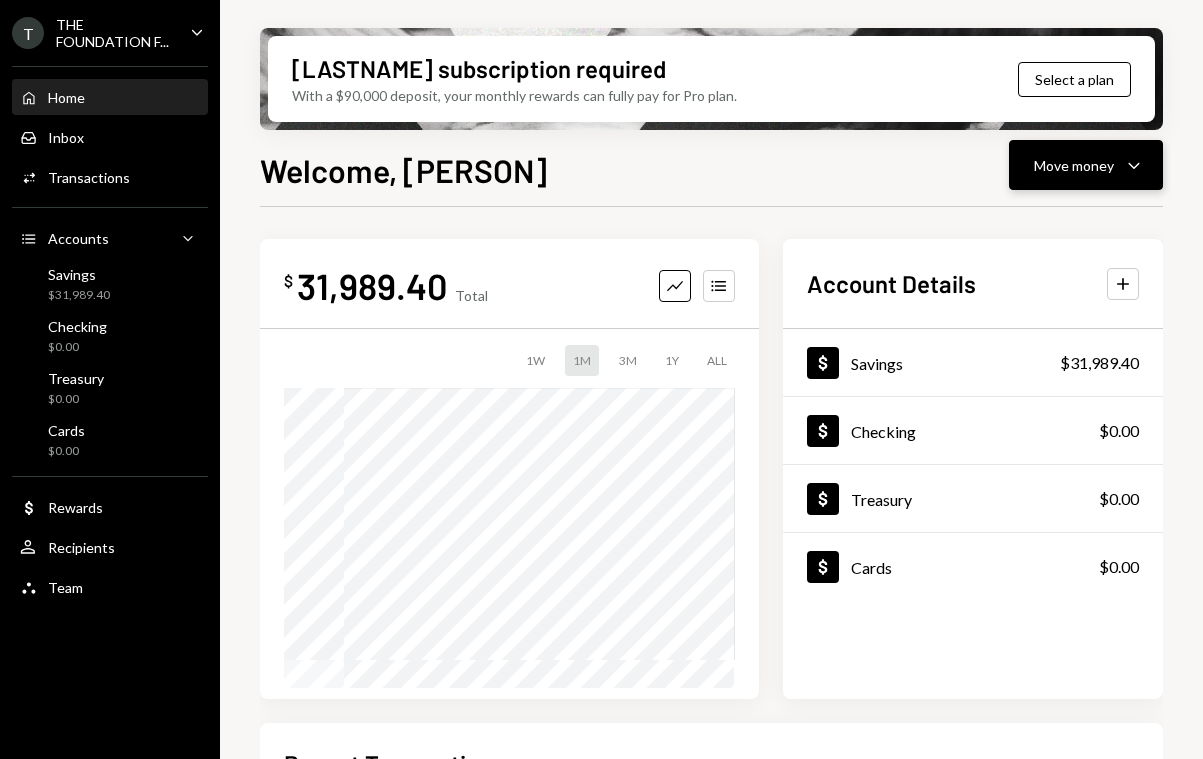click on "Caret Down" 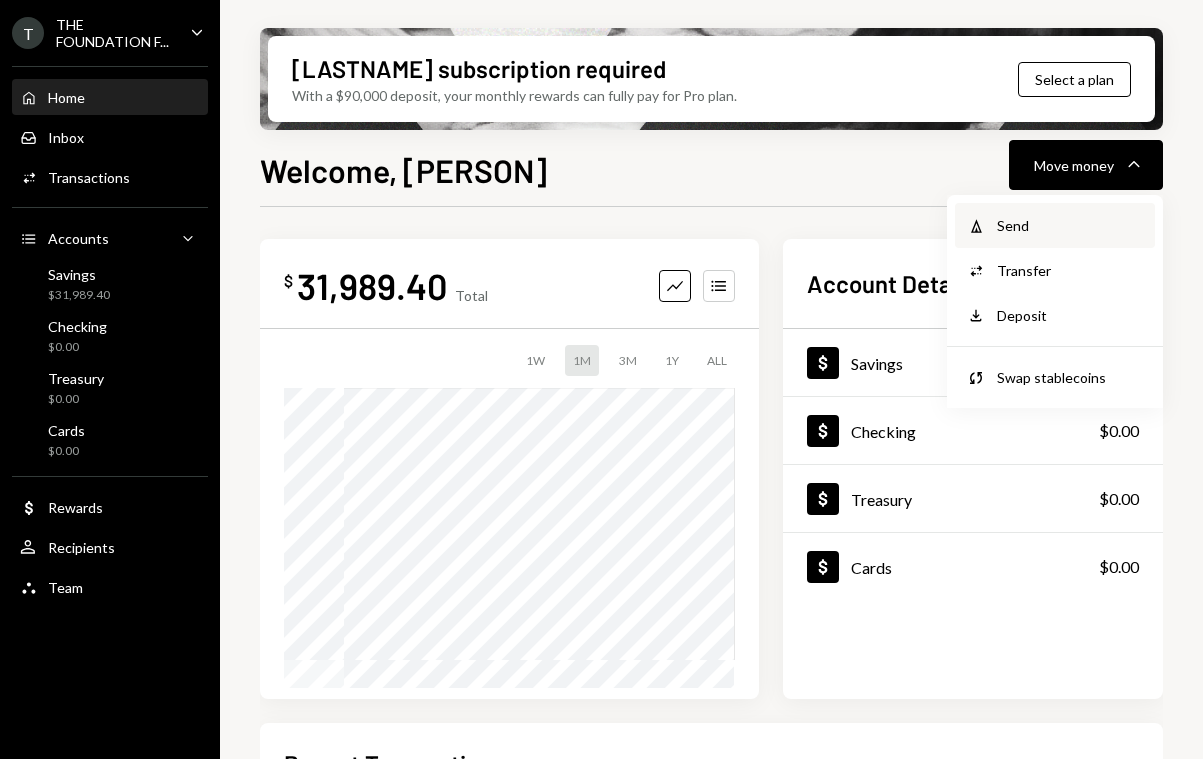 click on "Send" at bounding box center (1070, 225) 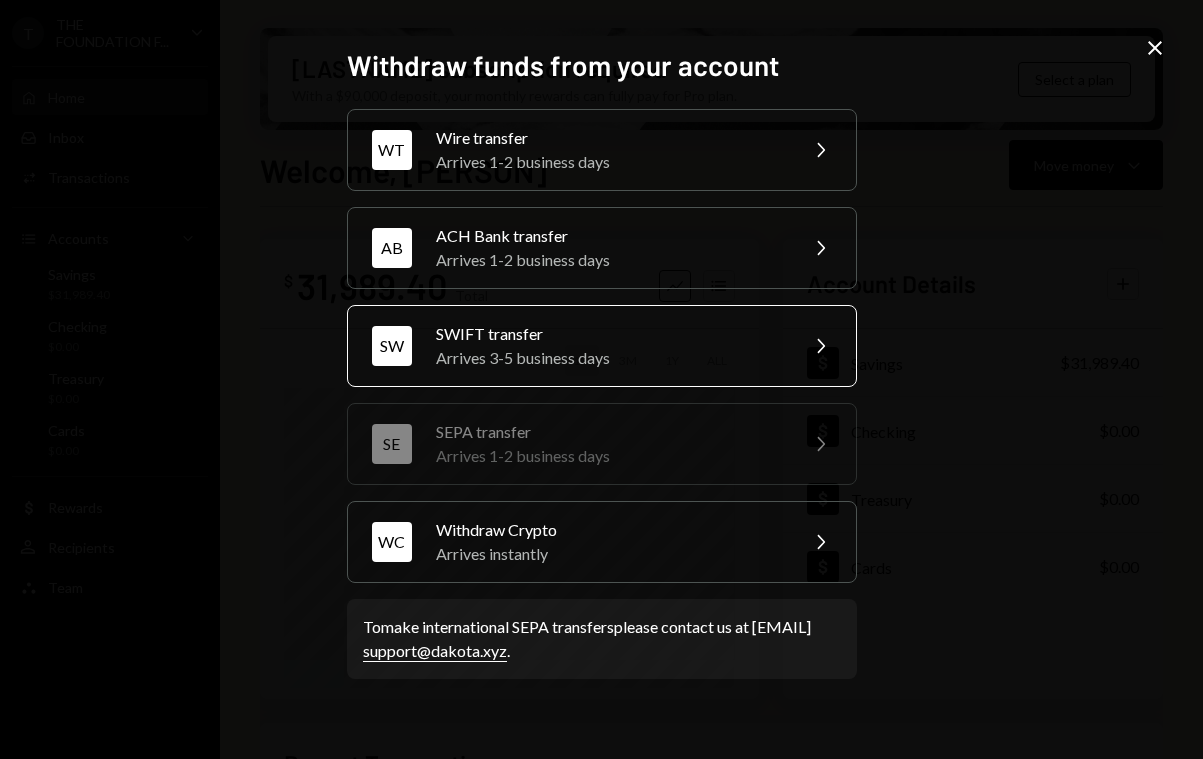click on "SWIFT transfer" at bounding box center (610, 334) 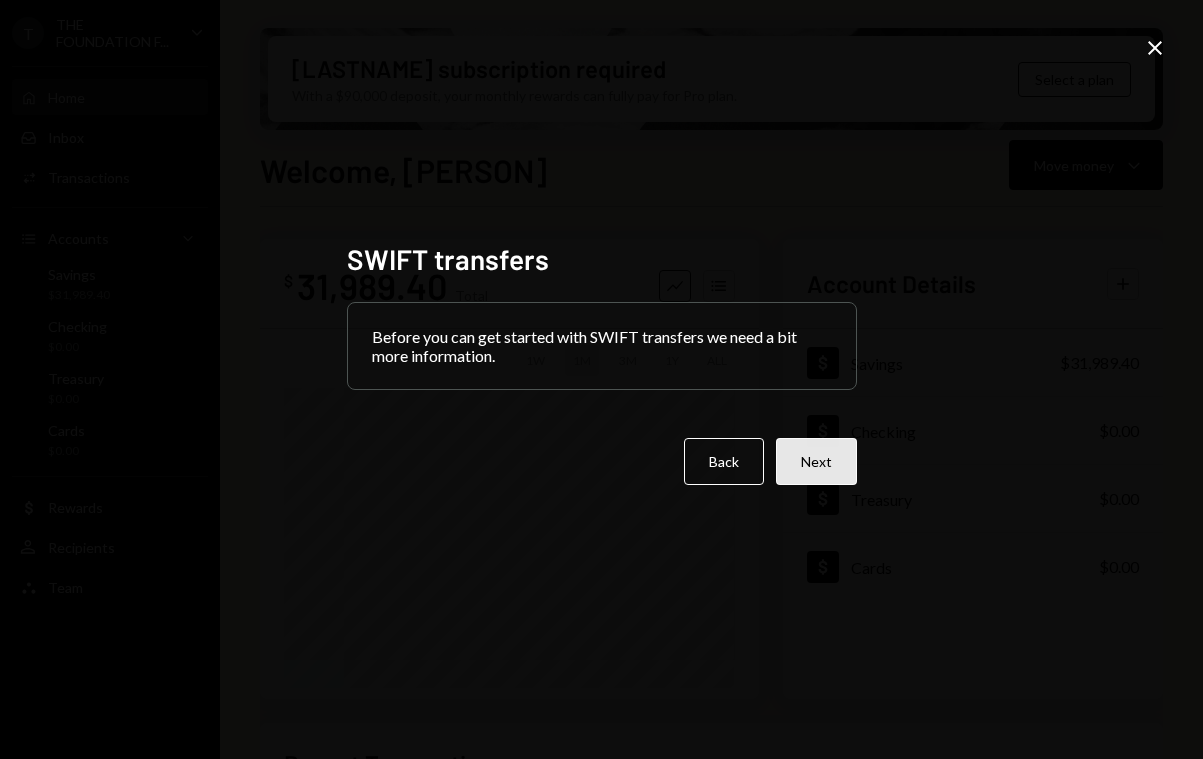 click on "Next" at bounding box center [816, 461] 